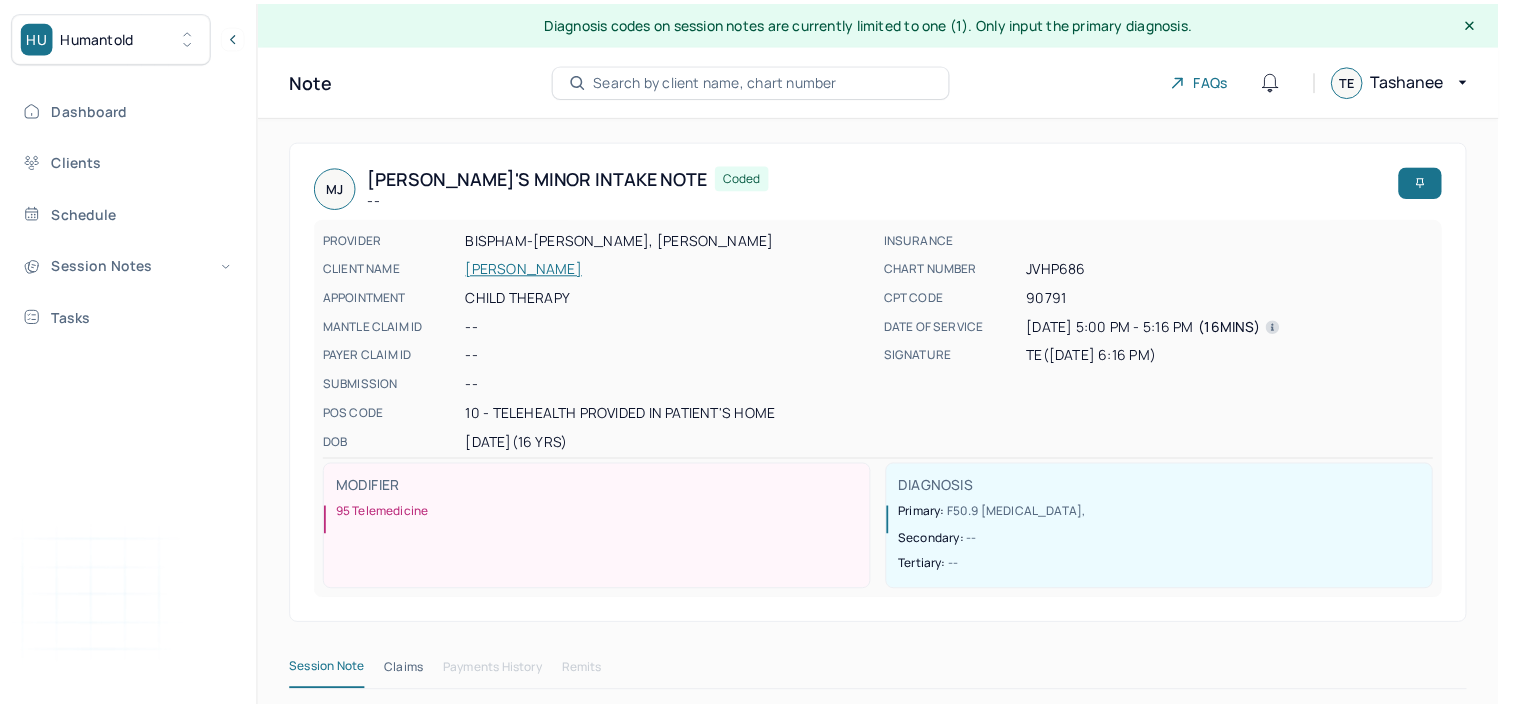 scroll, scrollTop: 0, scrollLeft: 0, axis: both 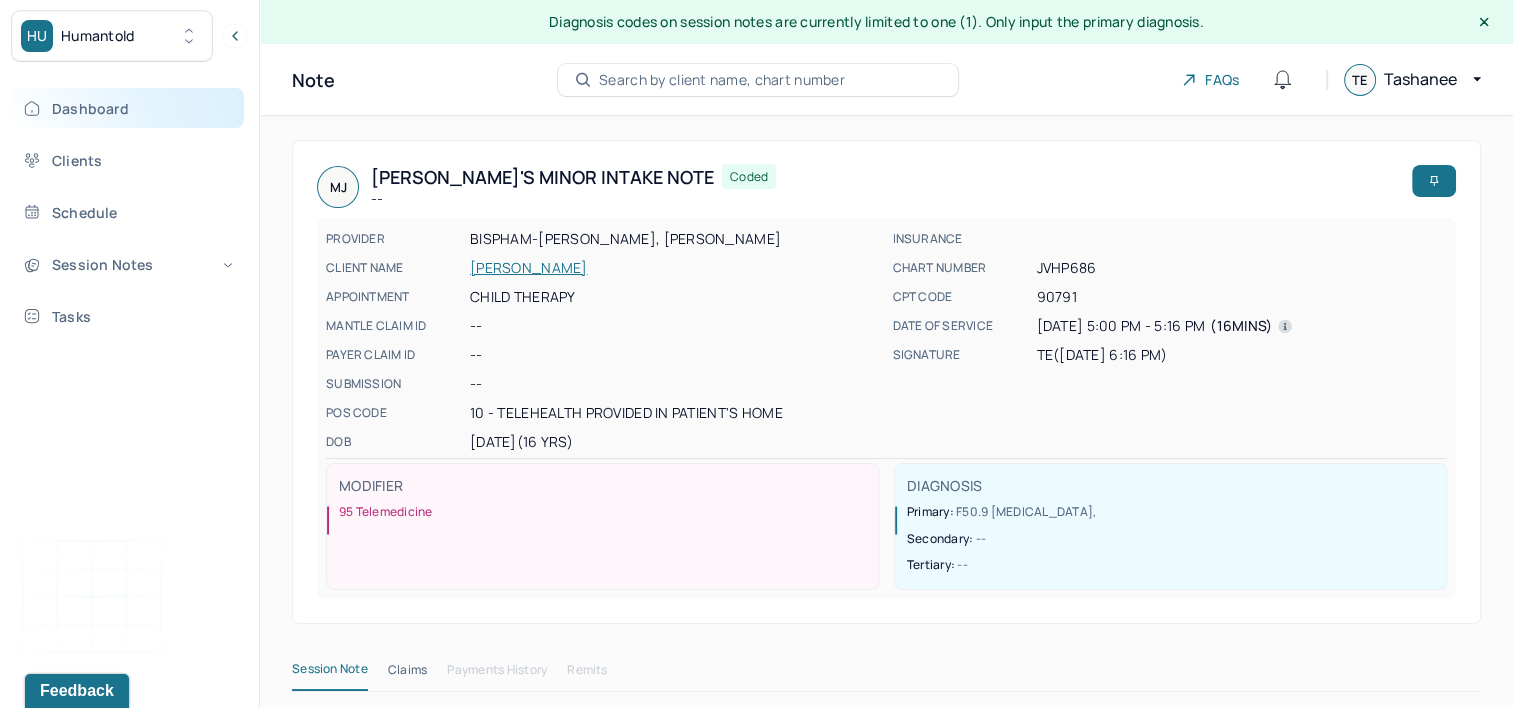 drag, startPoint x: 142, startPoint y: 113, endPoint x: 175, endPoint y: 110, distance: 33.13608 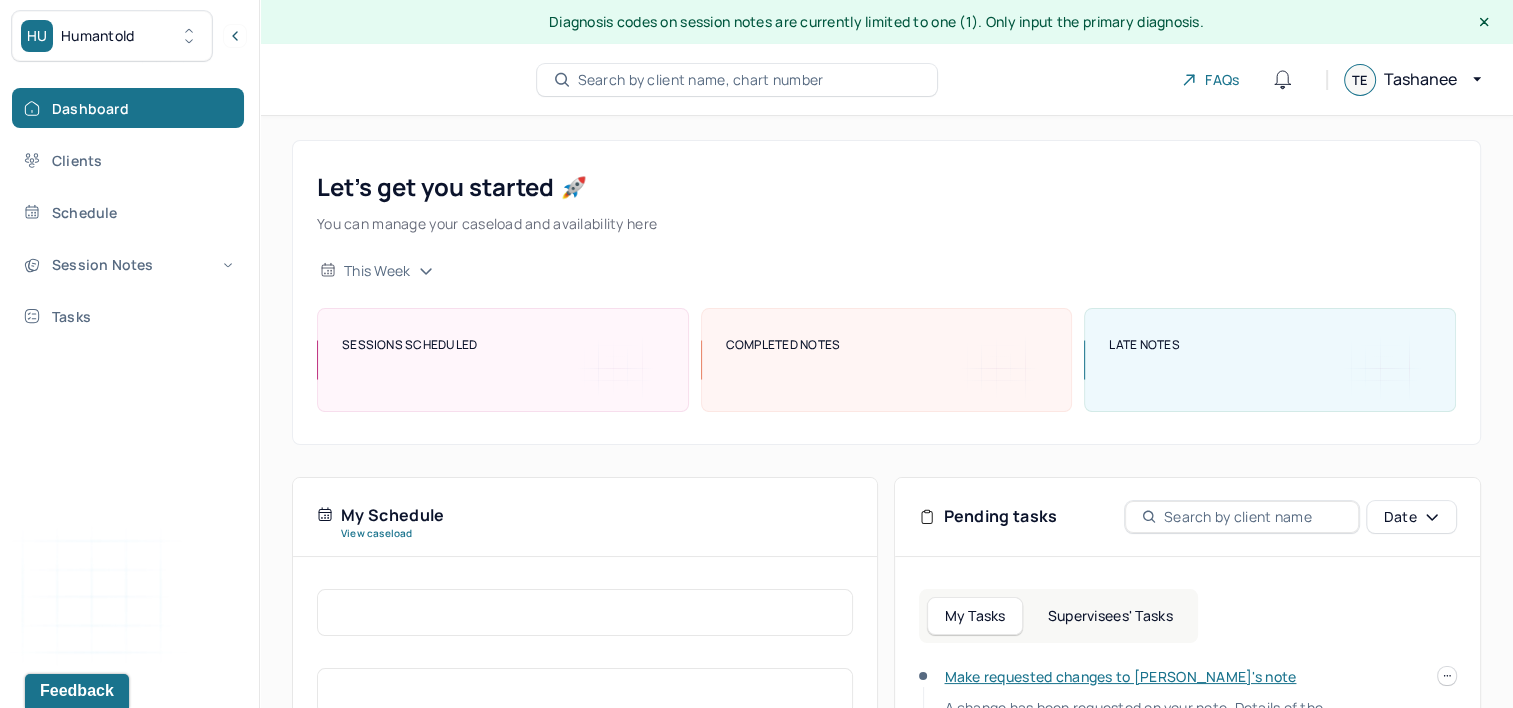 click on "Search by client name, chart number" at bounding box center (701, 80) 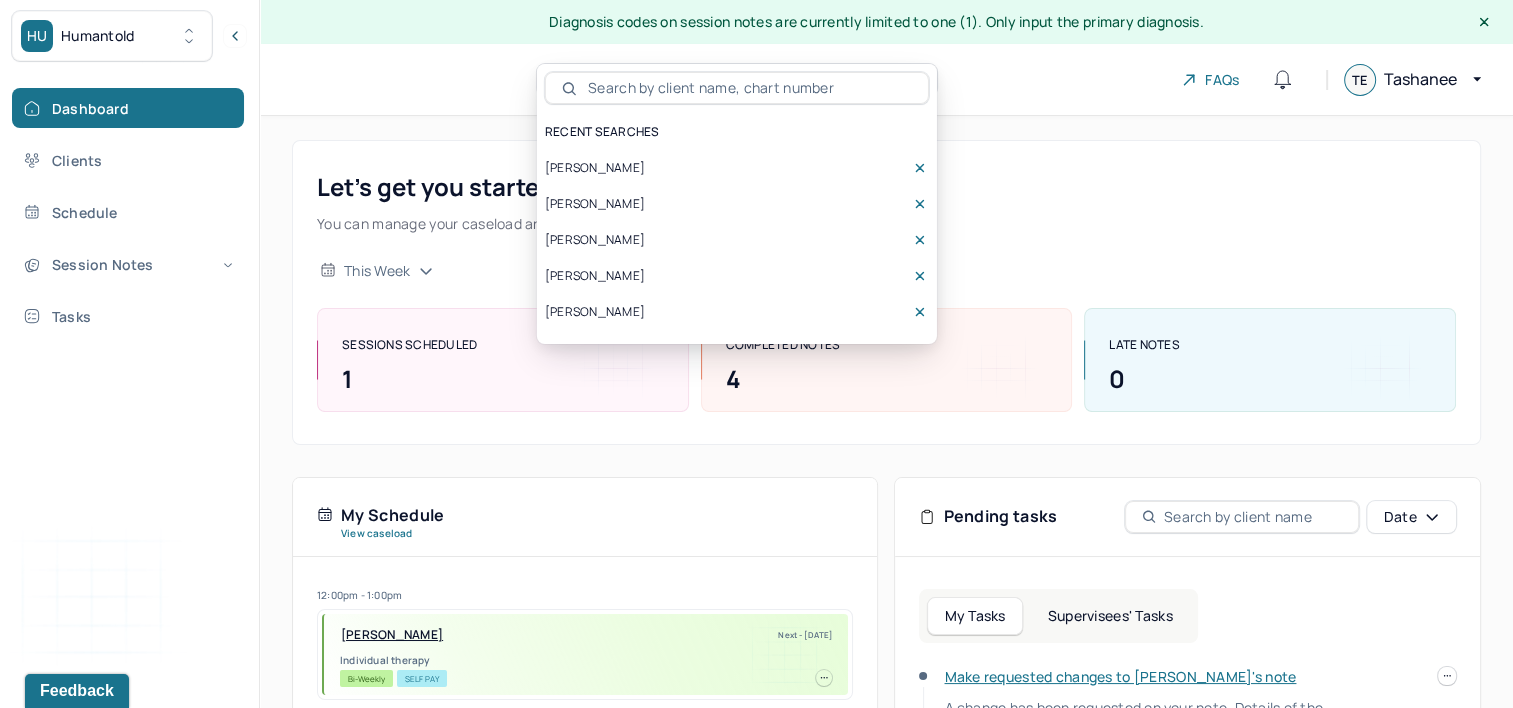 drag, startPoint x: 693, startPoint y: 96, endPoint x: 689, endPoint y: 84, distance: 12.649111 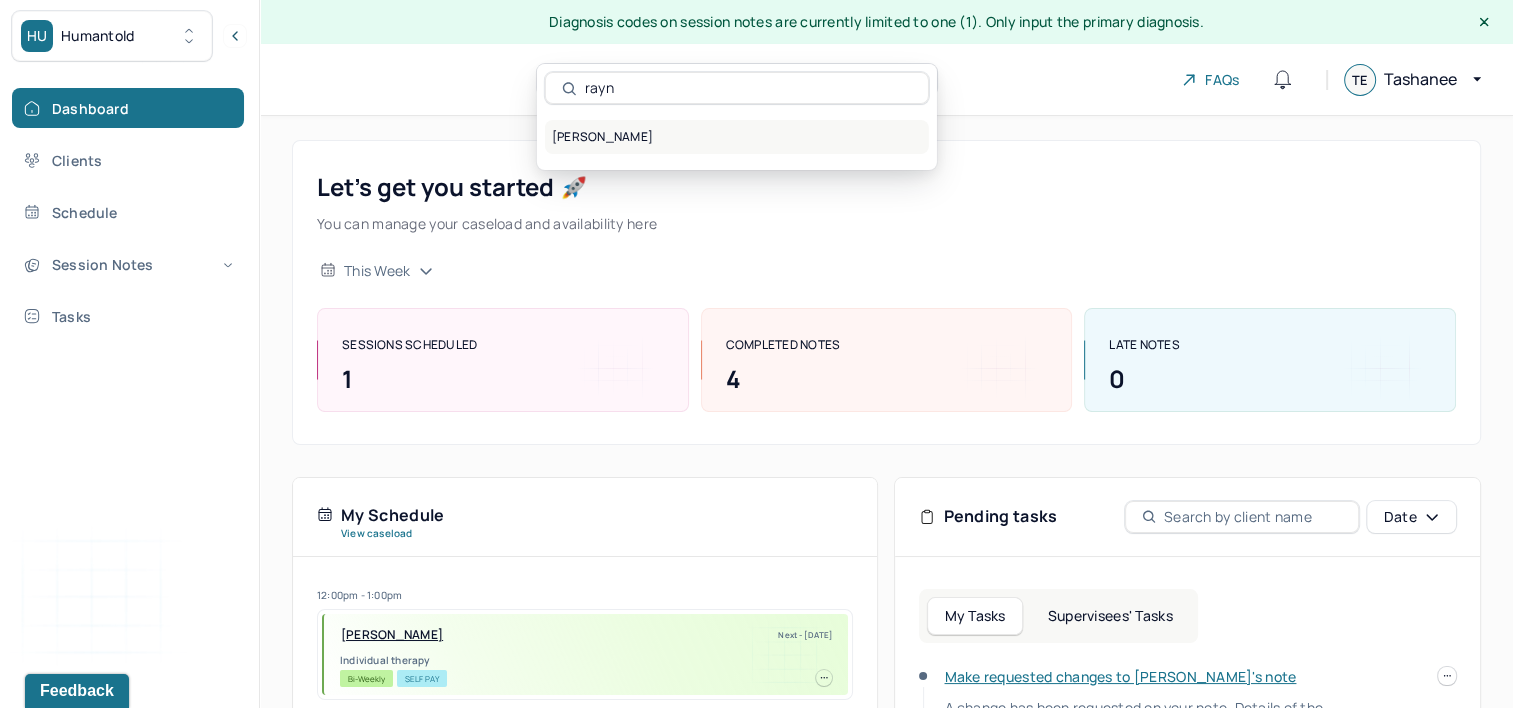 type on "rayn" 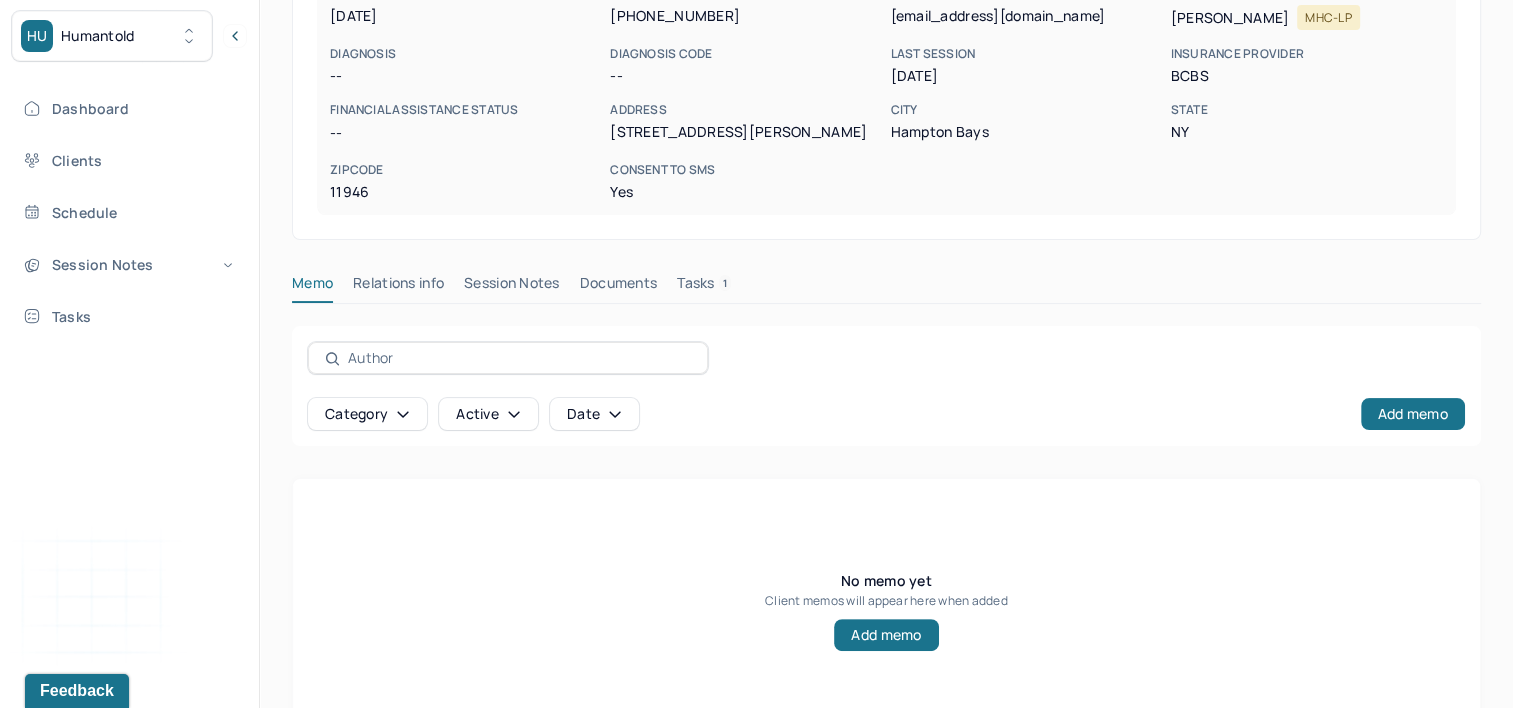 scroll, scrollTop: 391, scrollLeft: 0, axis: vertical 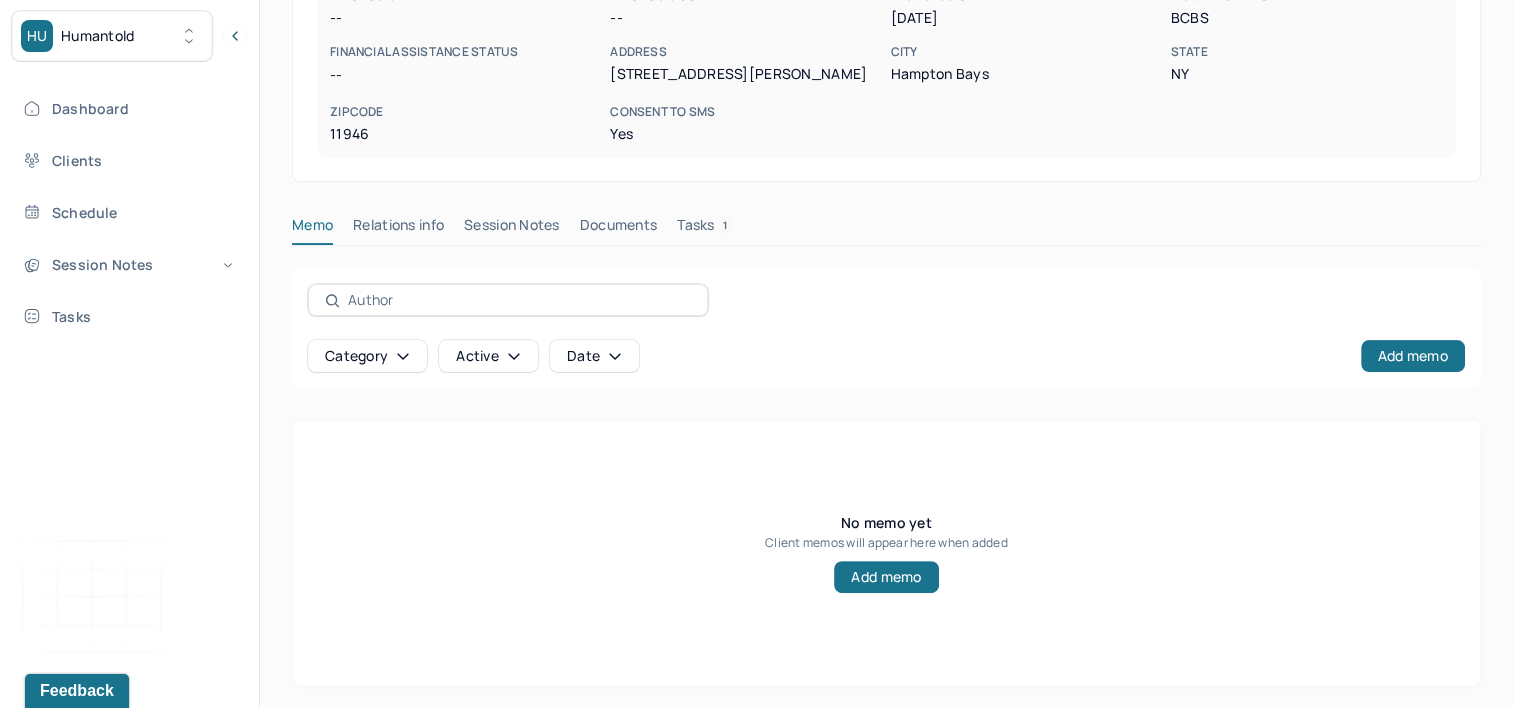 click on "STEPHENS, RAYNA active         she/her CLIENT CHART NUMBER SFLP710 PREFERRED NAME -- SEX female AGE 19  yrs DATE OF BIRTH 05/14/2006  CONTACT (631) 599-3434 EMAIL crimson.fiddler@yahoo.com PROVIDER RAMOS, CARMEN MHC-LP DIAGNOSIS -- DIAGNOSIS CODE -- LAST SESSION 06/26/2025 insurance provider BCBS FINANCIAL ASSISTANCE STATUS -- Address 45 Old Squires Rd City Hampton Bays State NY Zipcode 11946 Consent to Sms Yes   Memo     Relations info     Session Notes     Documents     Tasks 1     Category     active     Date     Add memo   No memo yet Client memos will appear here when added   Add memo" at bounding box center (886, 217) 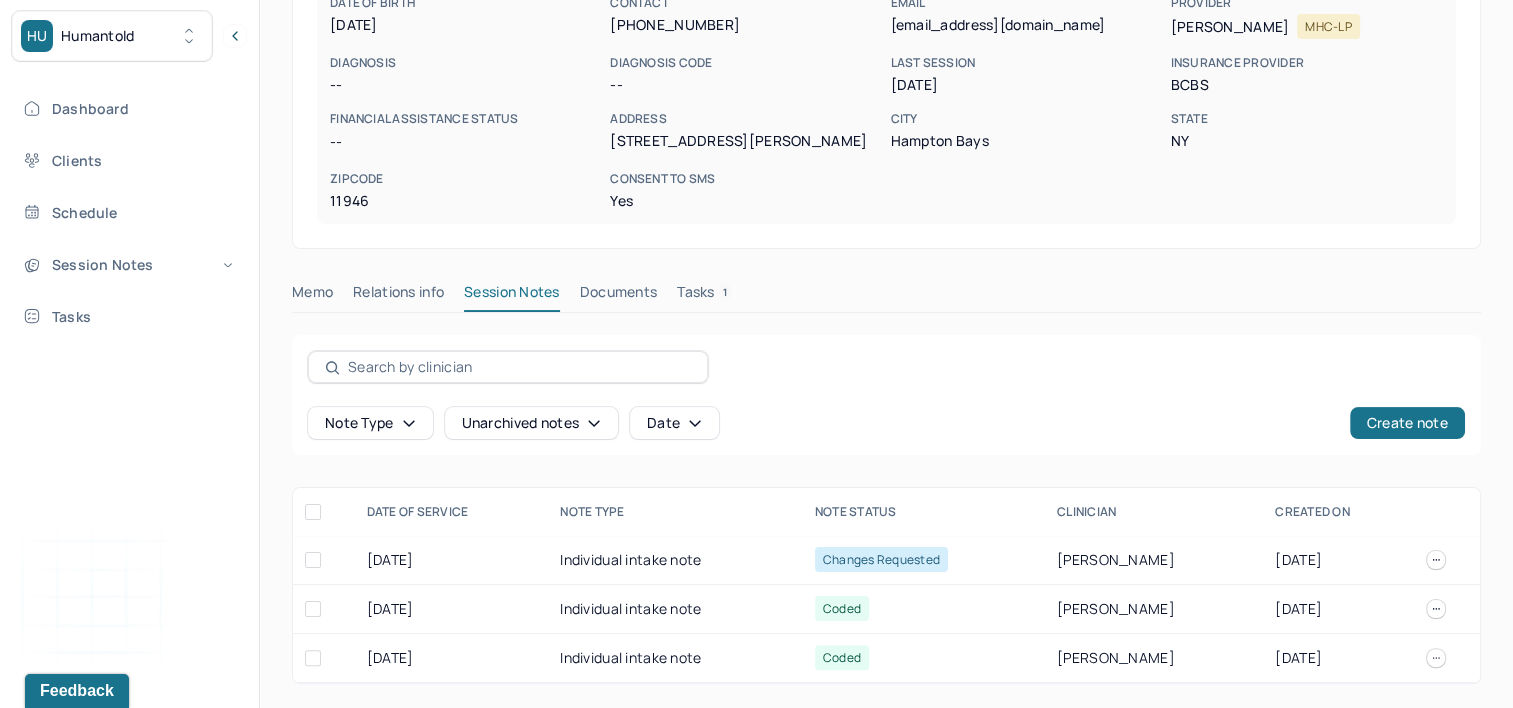 scroll, scrollTop: 321, scrollLeft: 0, axis: vertical 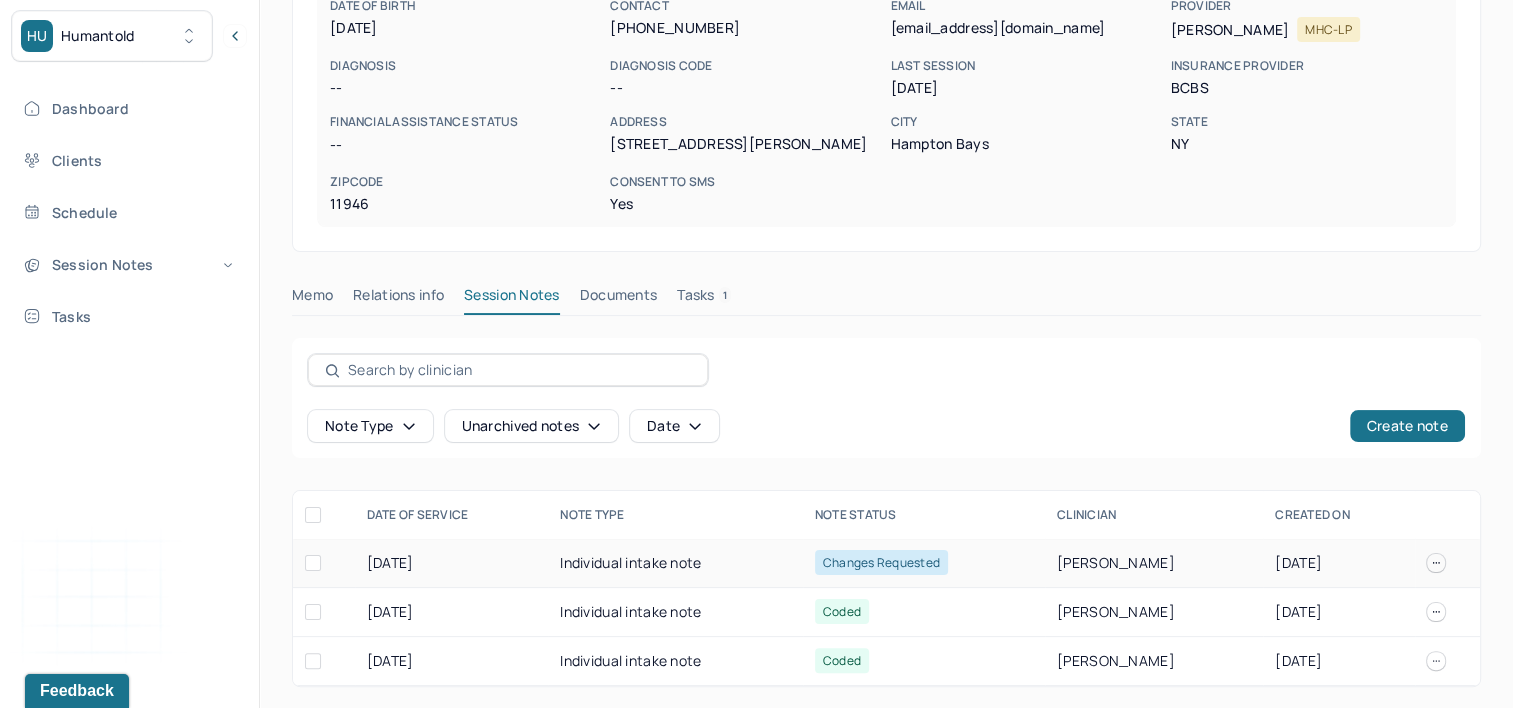 click on "[PERSON_NAME]" at bounding box center [1154, 563] 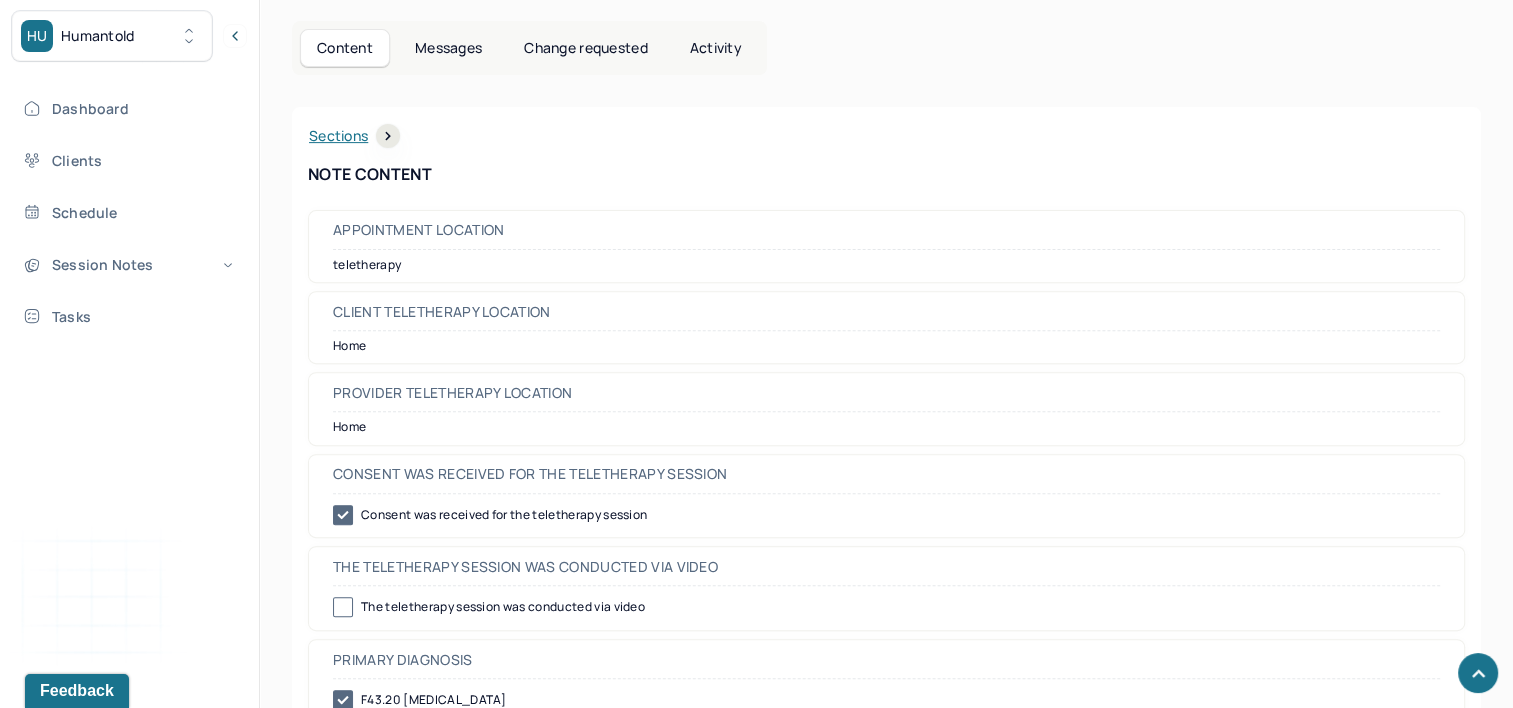 scroll, scrollTop: 821, scrollLeft: 0, axis: vertical 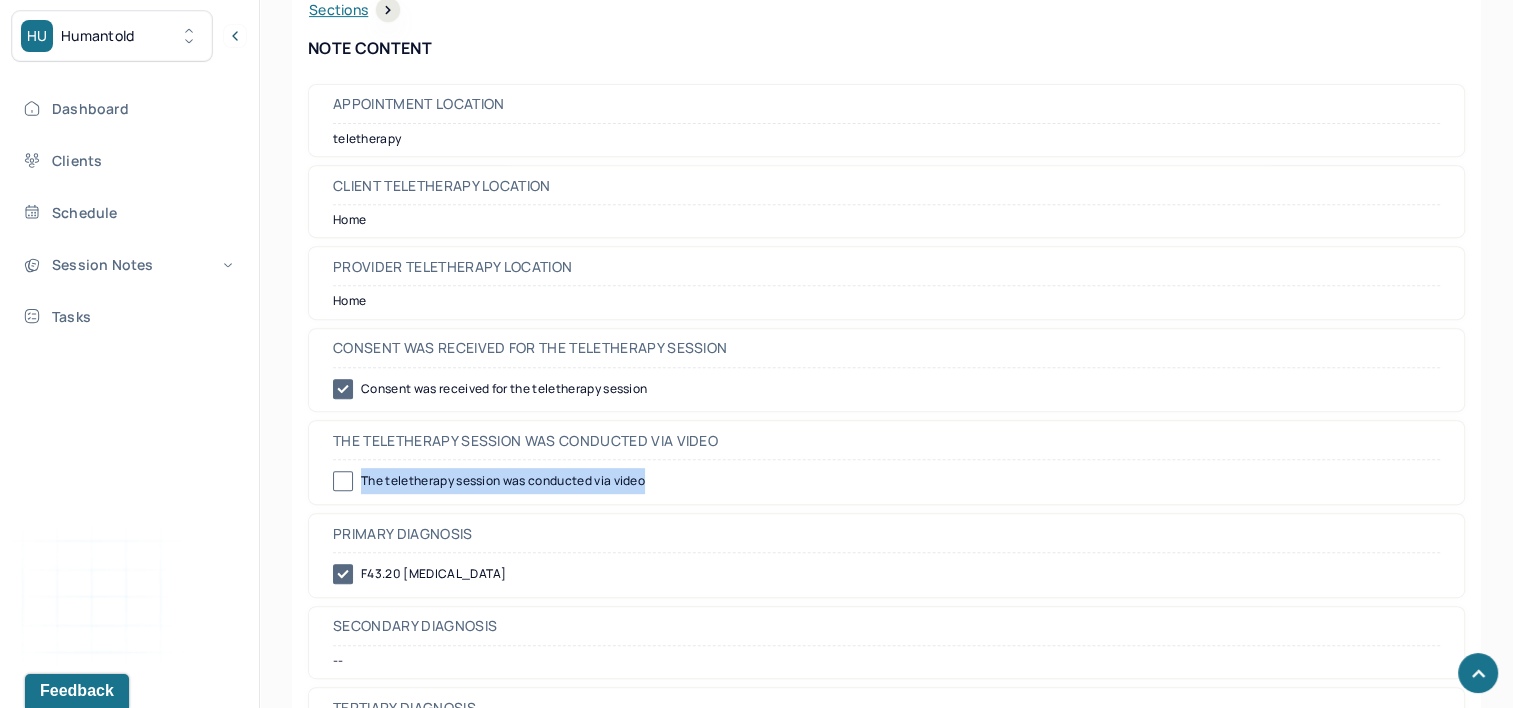 drag, startPoint x: 668, startPoint y: 472, endPoint x: 360, endPoint y: 468, distance: 308.02597 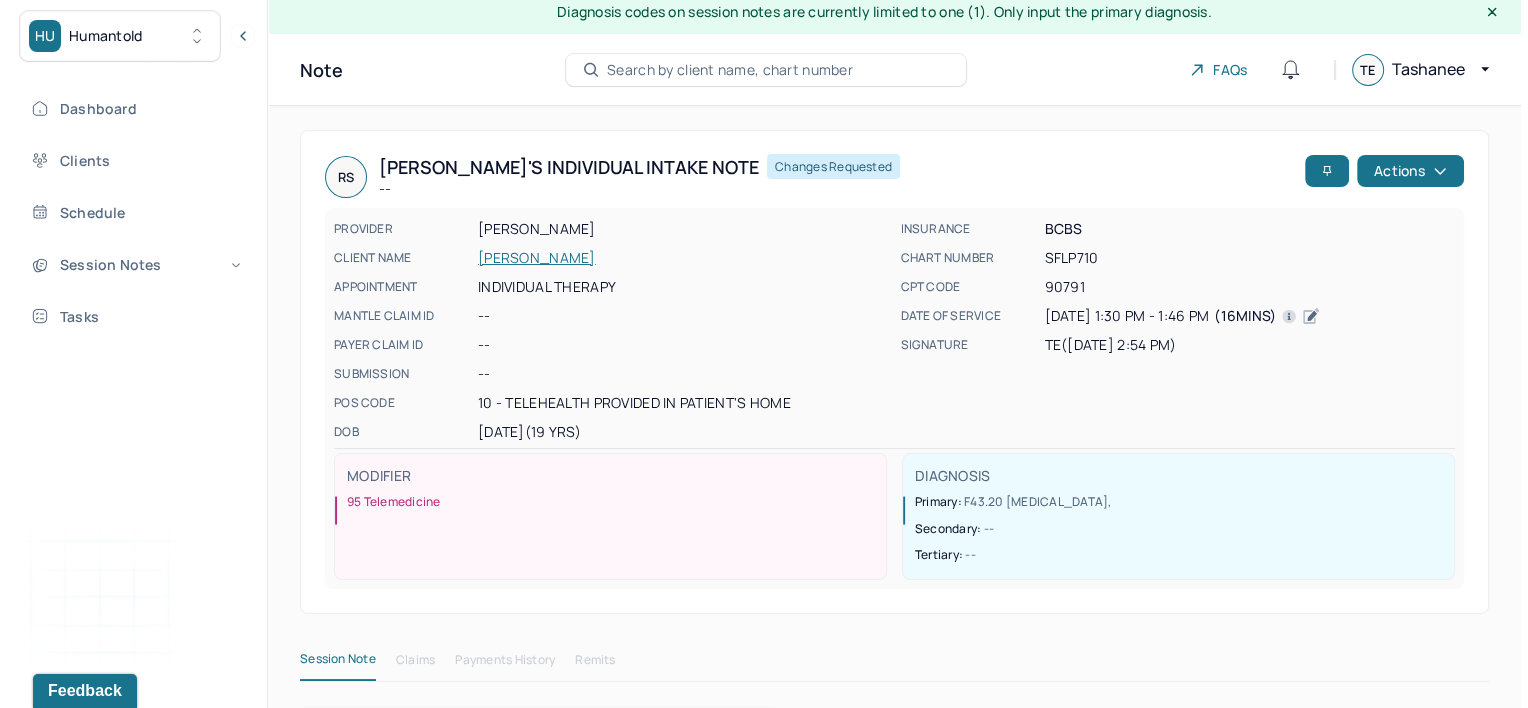 scroll, scrollTop: 0, scrollLeft: 0, axis: both 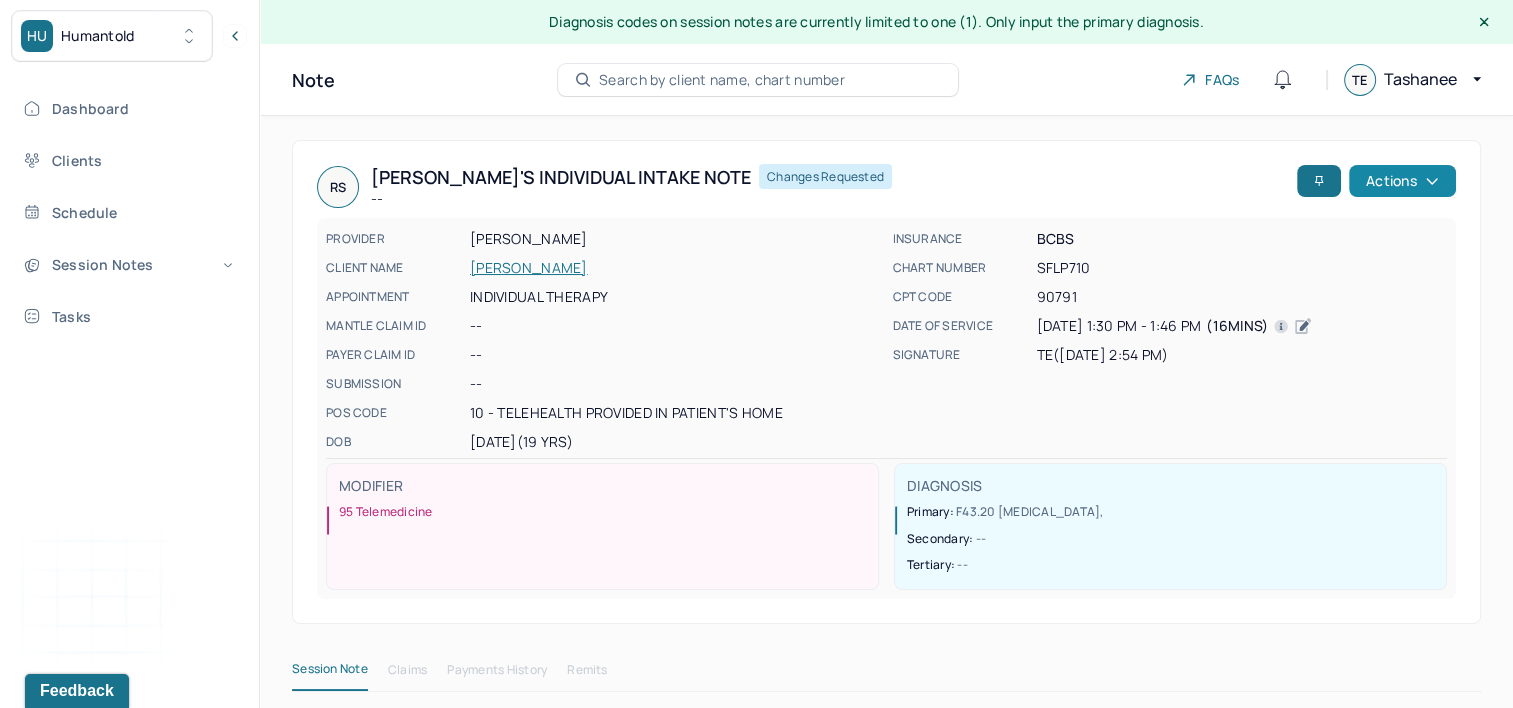 click on "Actions" at bounding box center (1402, 181) 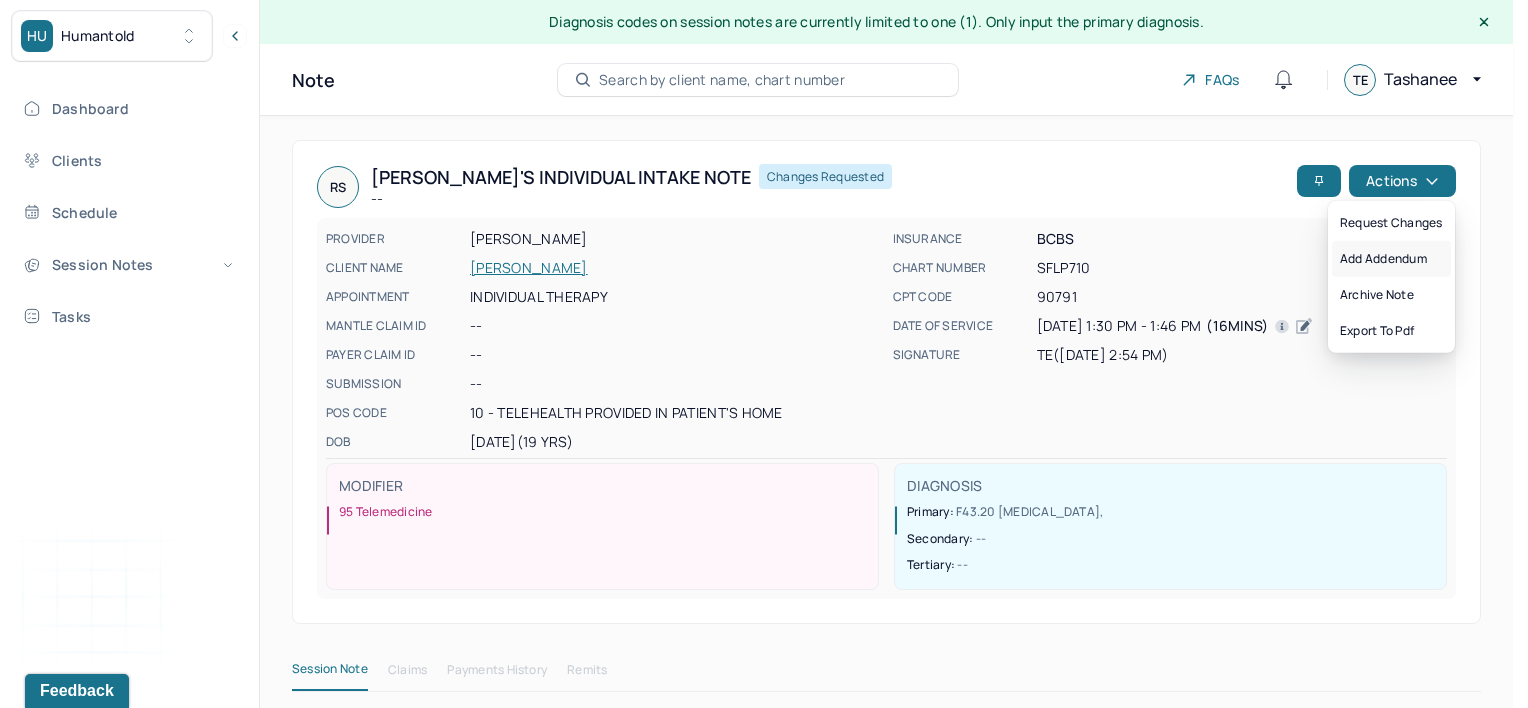 click on "Add addendum" at bounding box center (1391, 259) 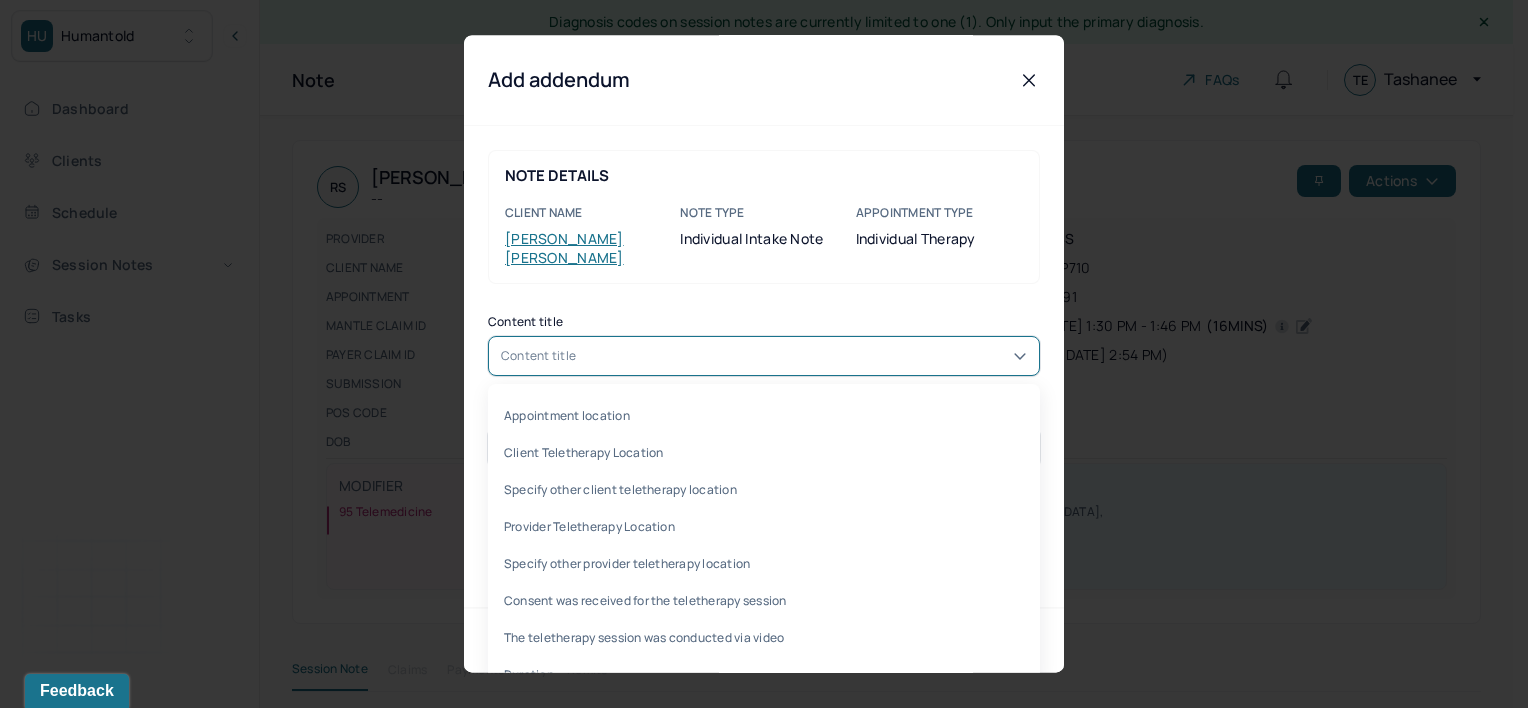 click on "Content title 107 results available. Use Up and Down to choose options, press Enter to select the currently focused option, press Escape to exit the menu, press Tab to select the option and exit the menu. Content title Appointment location Client Teletherapy Location Specify other client teletherapy location Provider Teletherapy Location Specify other provider teletherapy location Consent was received for the teletherapy session The teletherapy session was conducted via video Duration Primary diagnosis Secondary diagnosis Tertiary diagnosis Gender Preferred name Other gender Pronouns Other sexual orientation Religion Education Race Ethnicity Sexual orientation Current employment Current employment details Relationship status Name of partner Emergency contact information Legal problems What are the problem(s) you are seeking help for? Anxiety Anxiety frequency Anxiety details Panic attacks Panic attacks frequency Panic attacks details Depression Depression frequency Depression details Other symptoms Siblings" at bounding box center [764, 565] 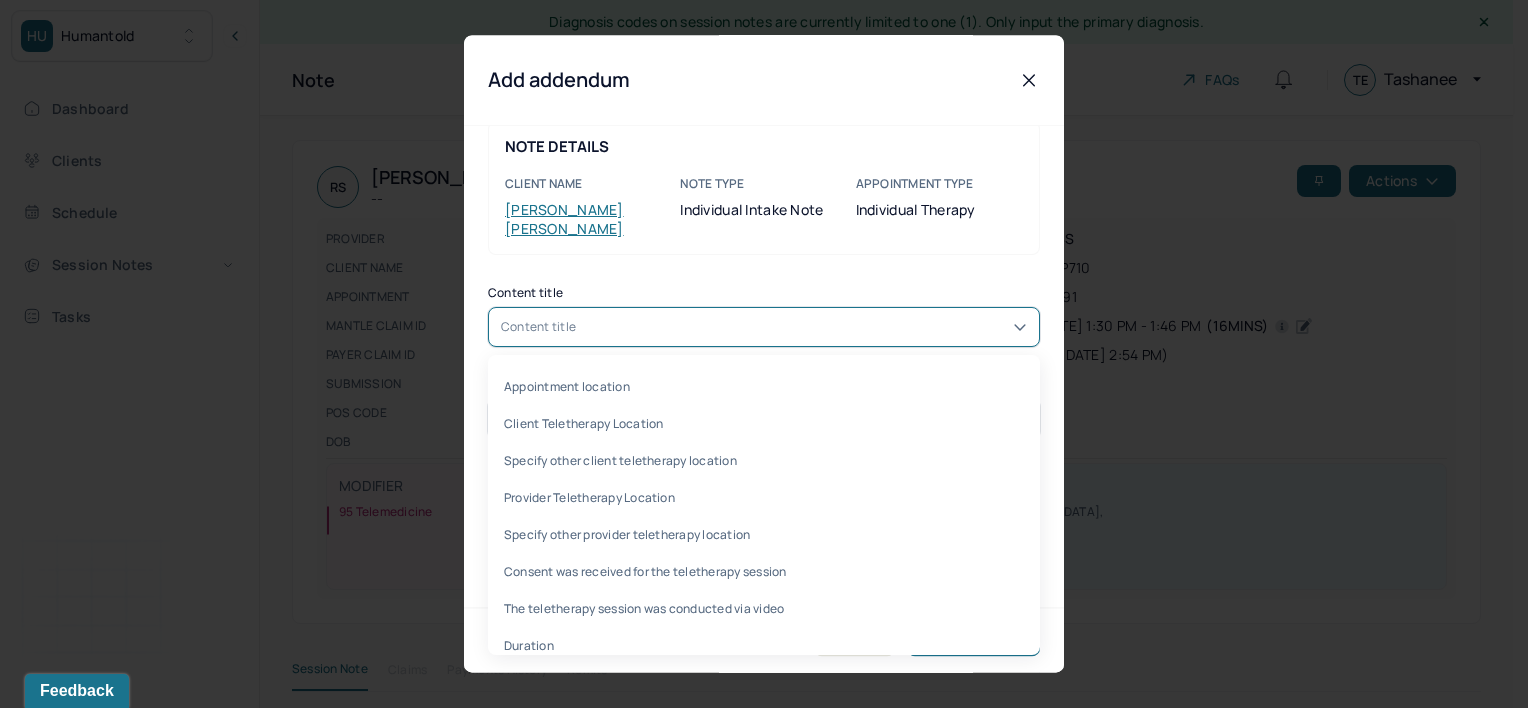 scroll, scrollTop: 36, scrollLeft: 0, axis: vertical 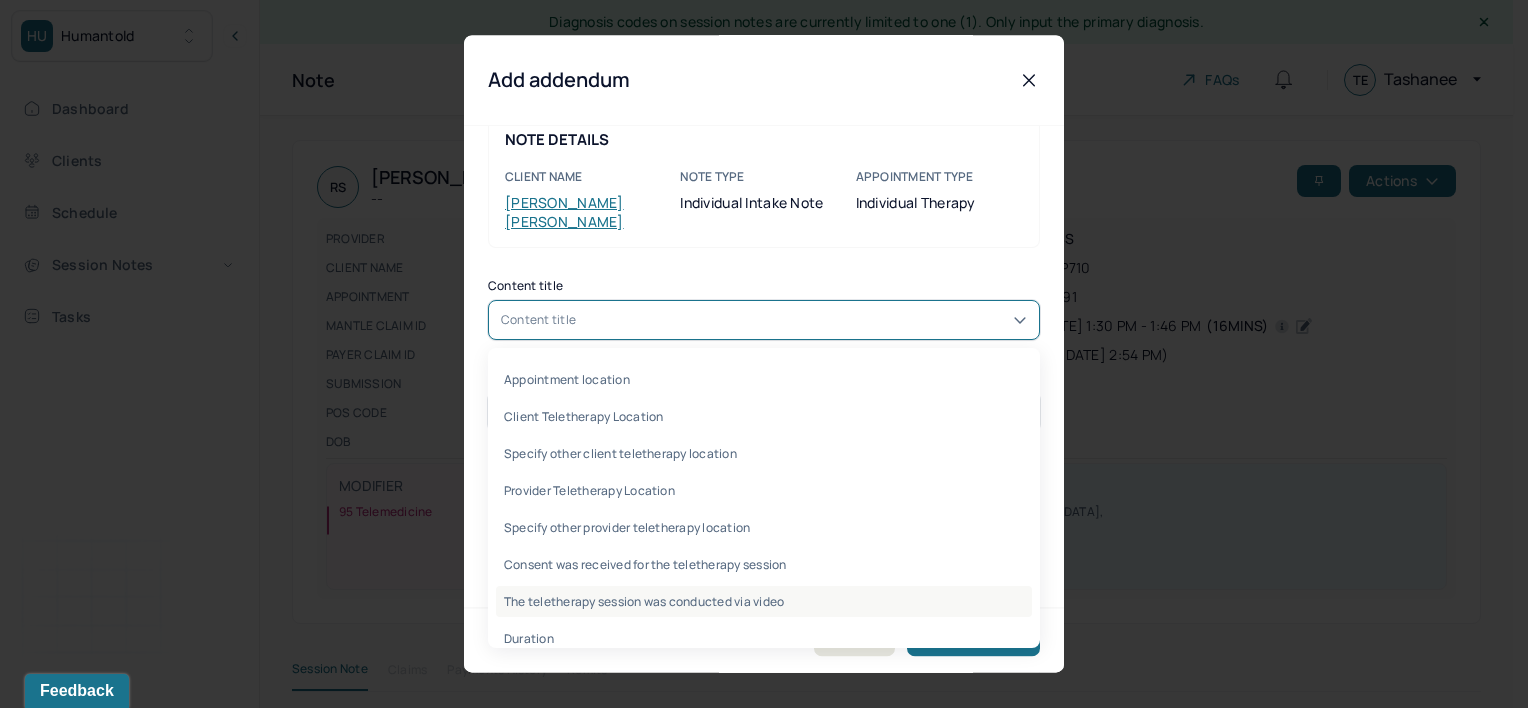 click on "The teletherapy session was conducted via video" at bounding box center (764, 601) 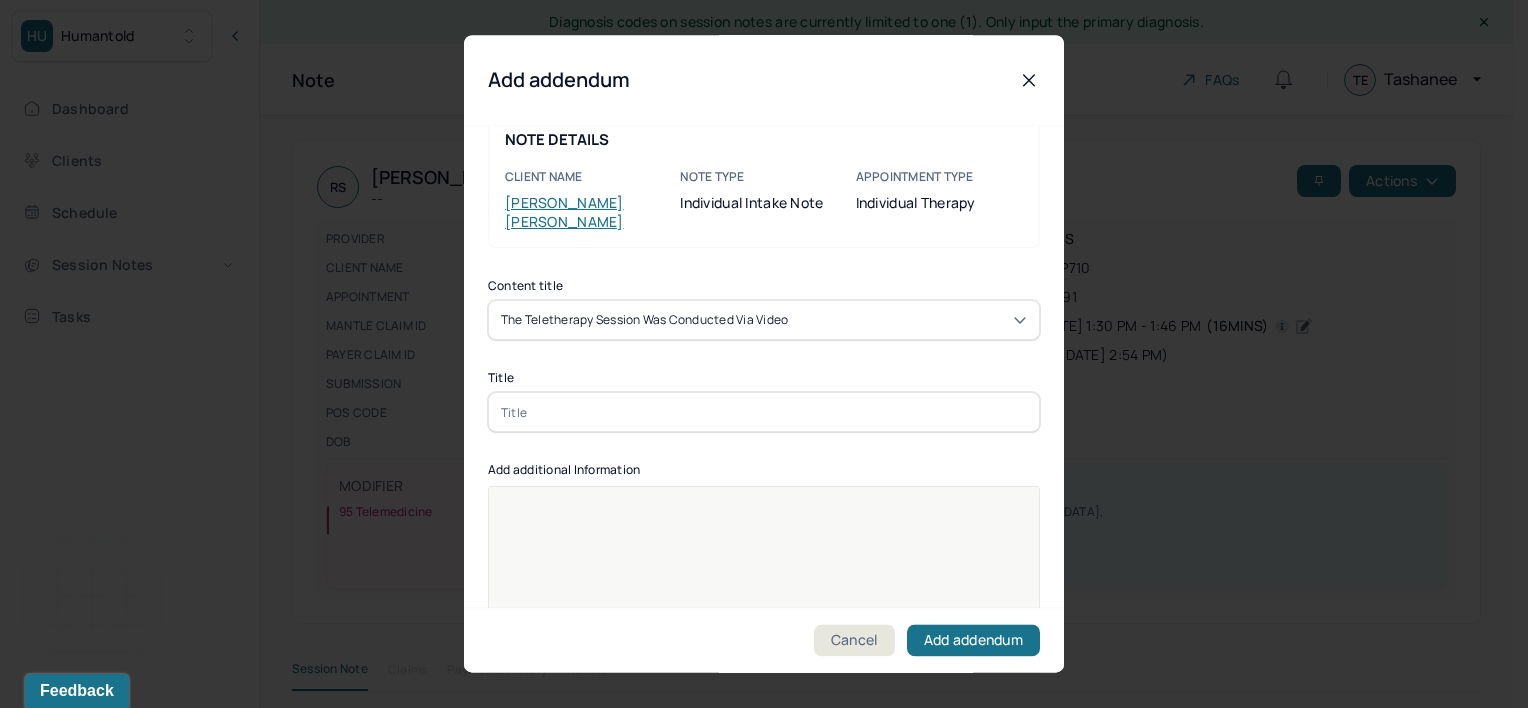 click at bounding box center (764, 412) 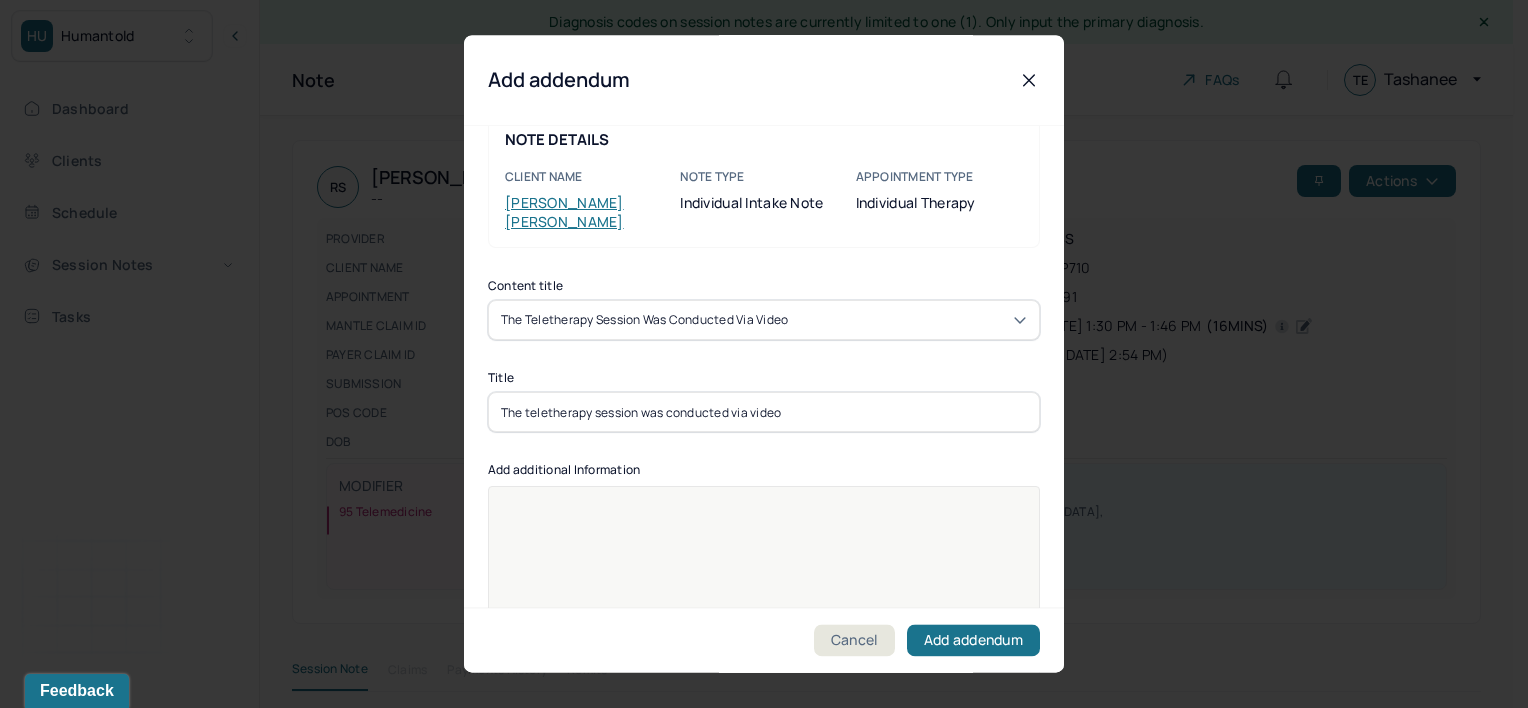 click at bounding box center [764, 599] 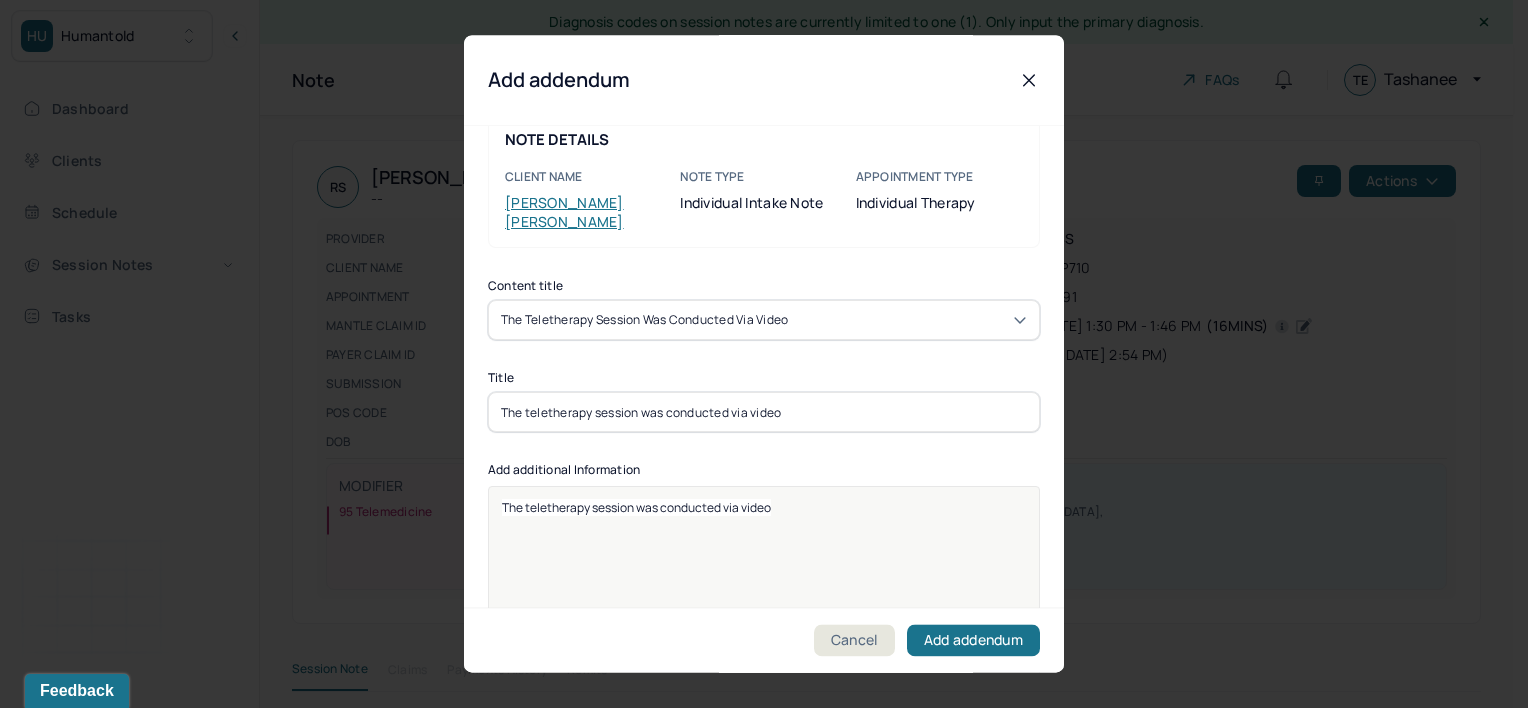 drag, startPoint x: 522, startPoint y: 388, endPoint x: 449, endPoint y: 384, distance: 73.109505 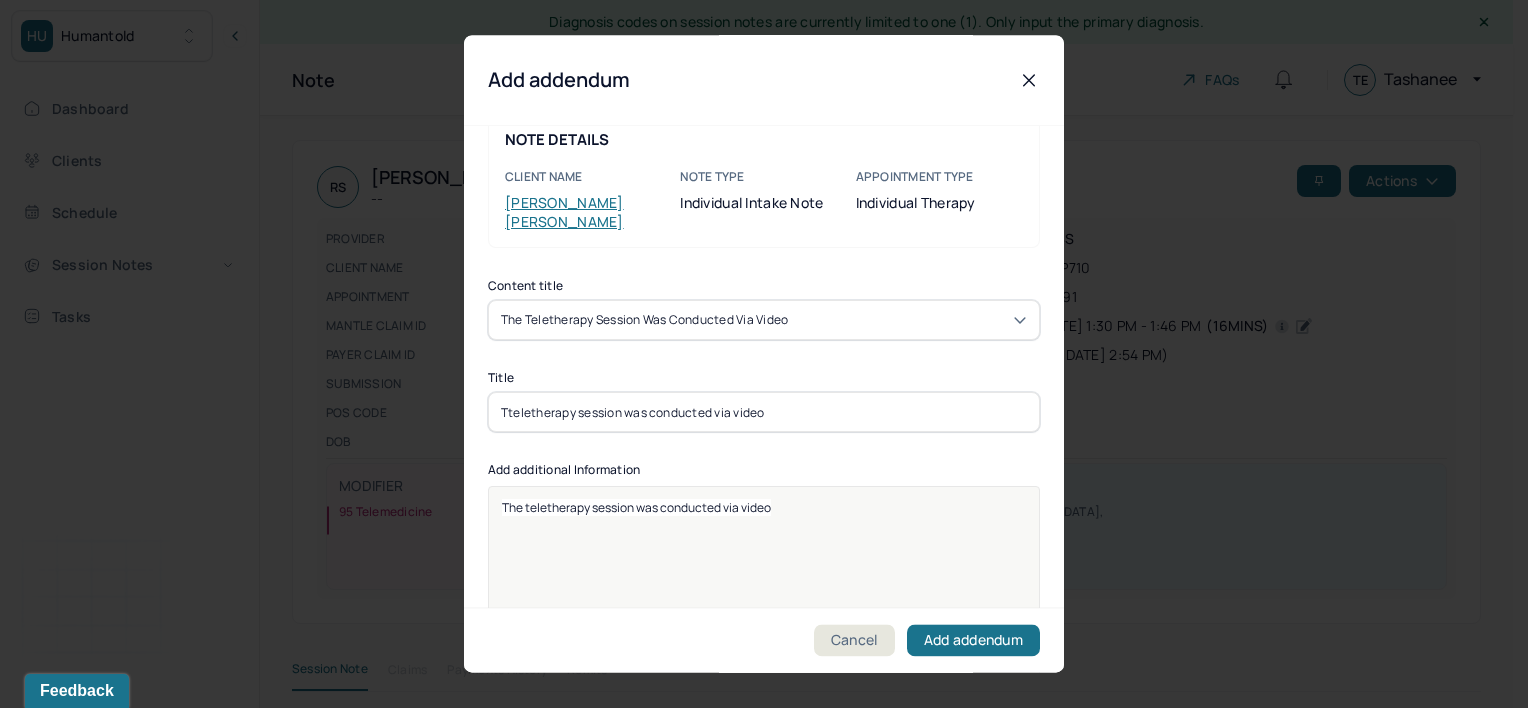 drag, startPoint x: 788, startPoint y: 396, endPoint x: 623, endPoint y: 391, distance: 165.07574 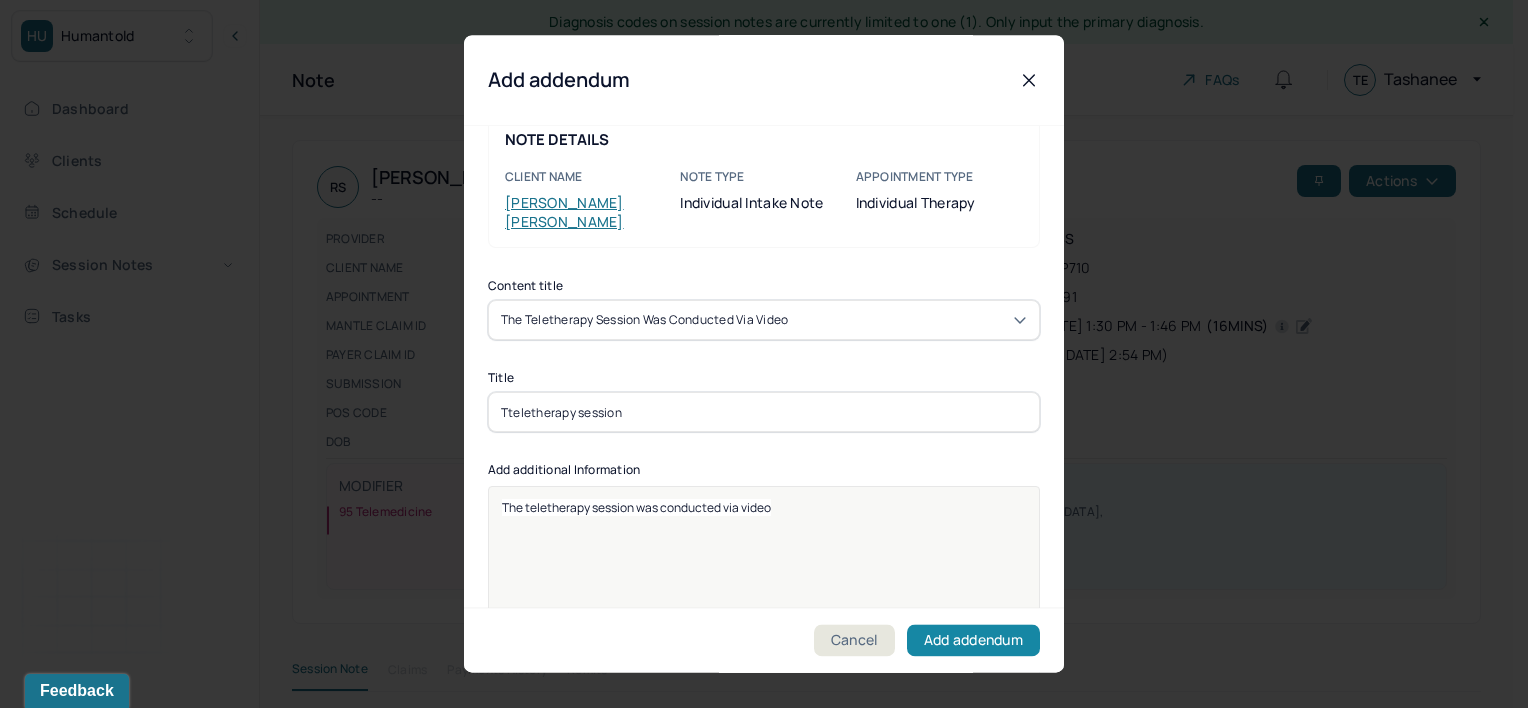 type on "Tteletherapy session" 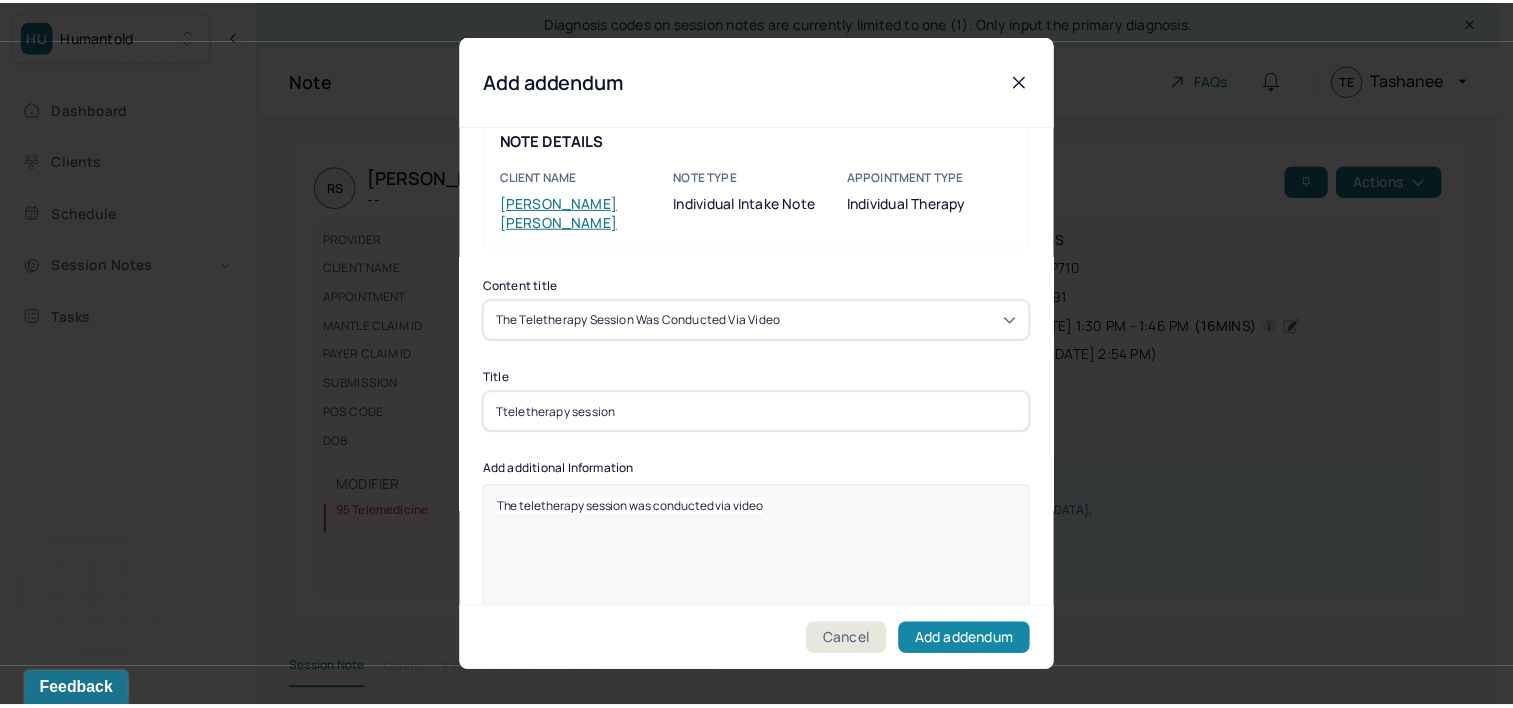 scroll, scrollTop: 297, scrollLeft: 0, axis: vertical 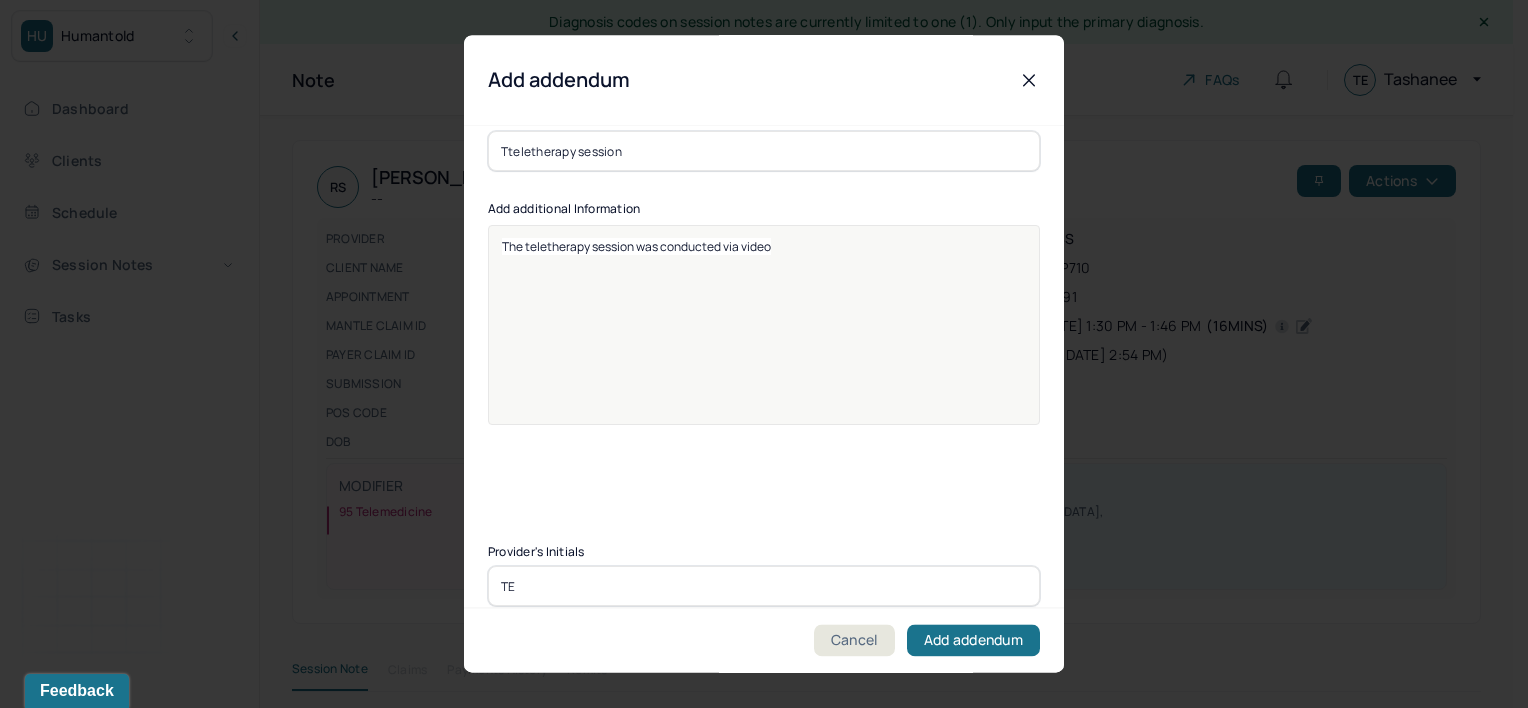 type on "TE" 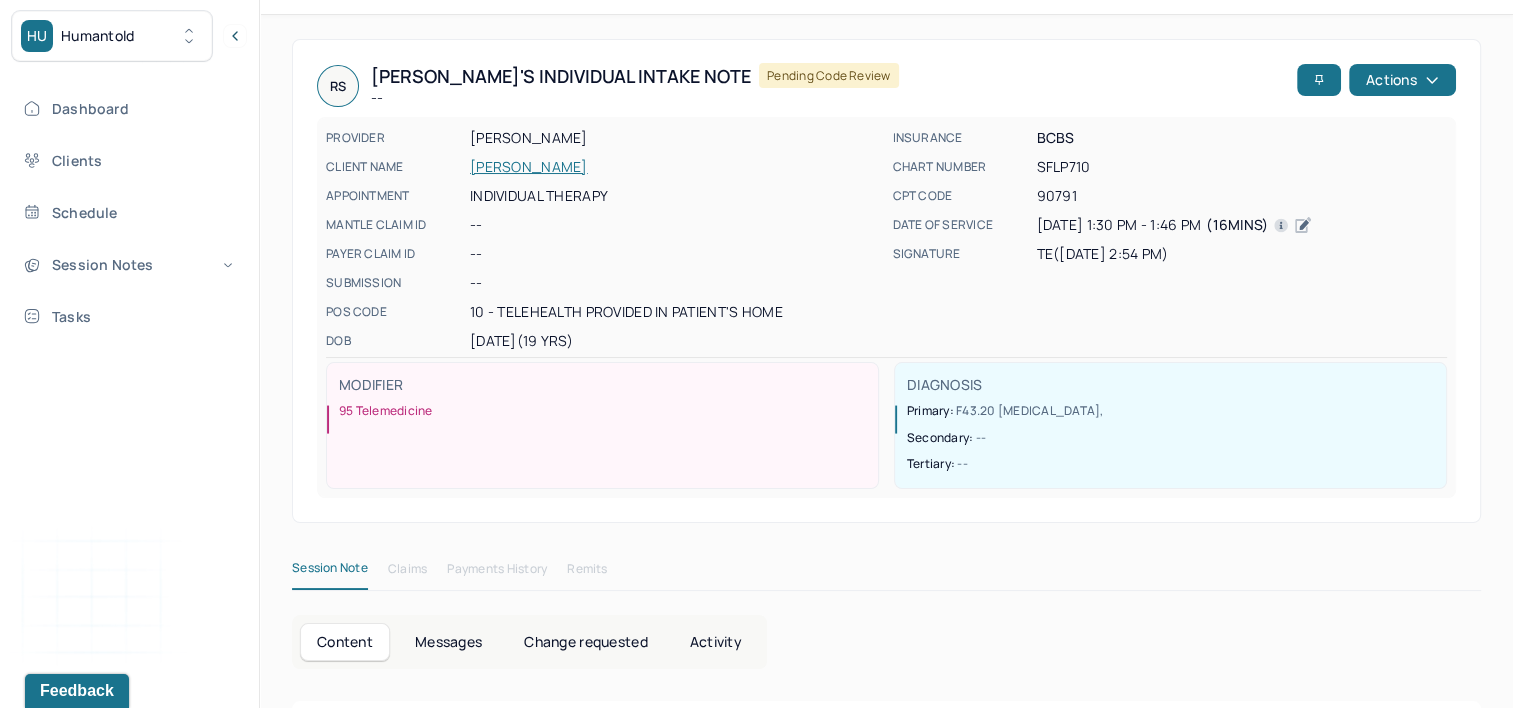 scroll, scrollTop: 0, scrollLeft: 0, axis: both 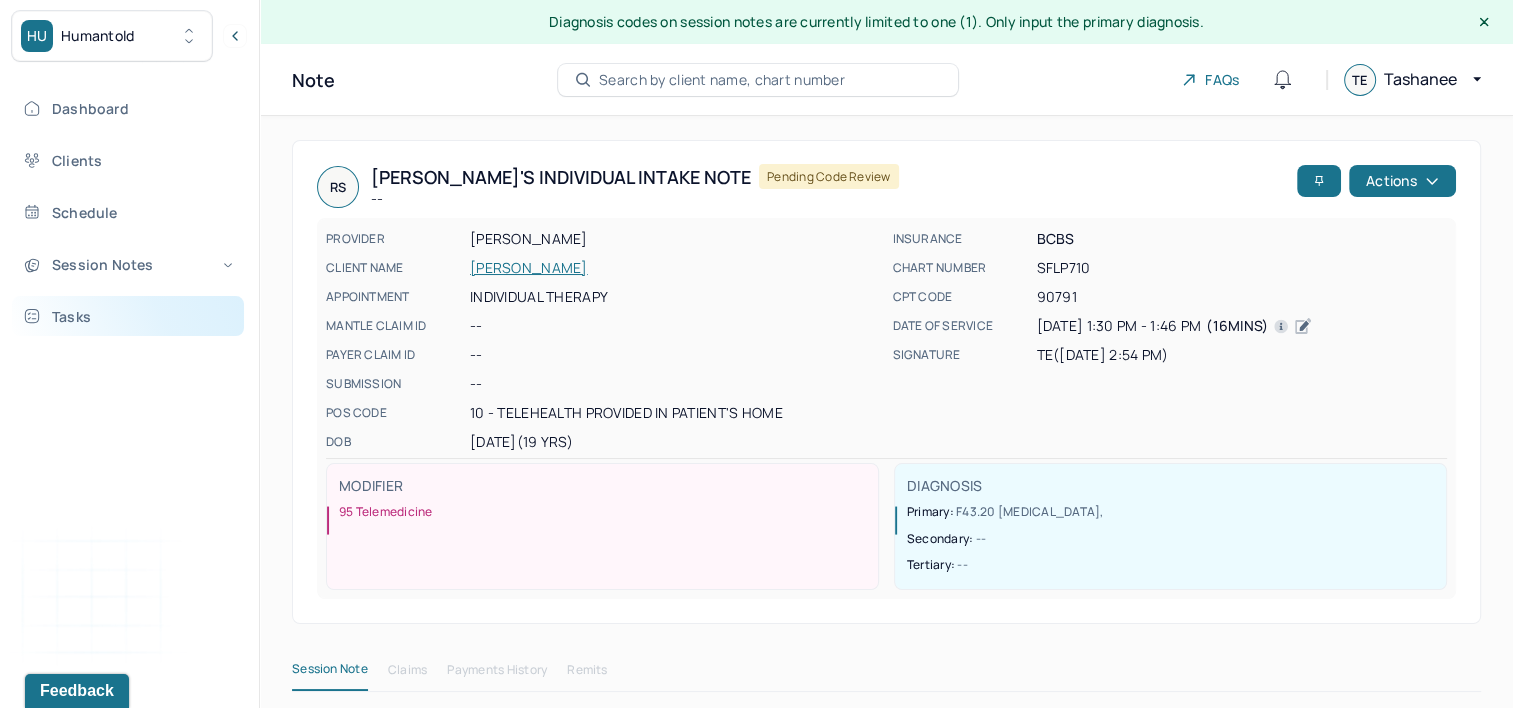 click on "Tasks" at bounding box center (128, 316) 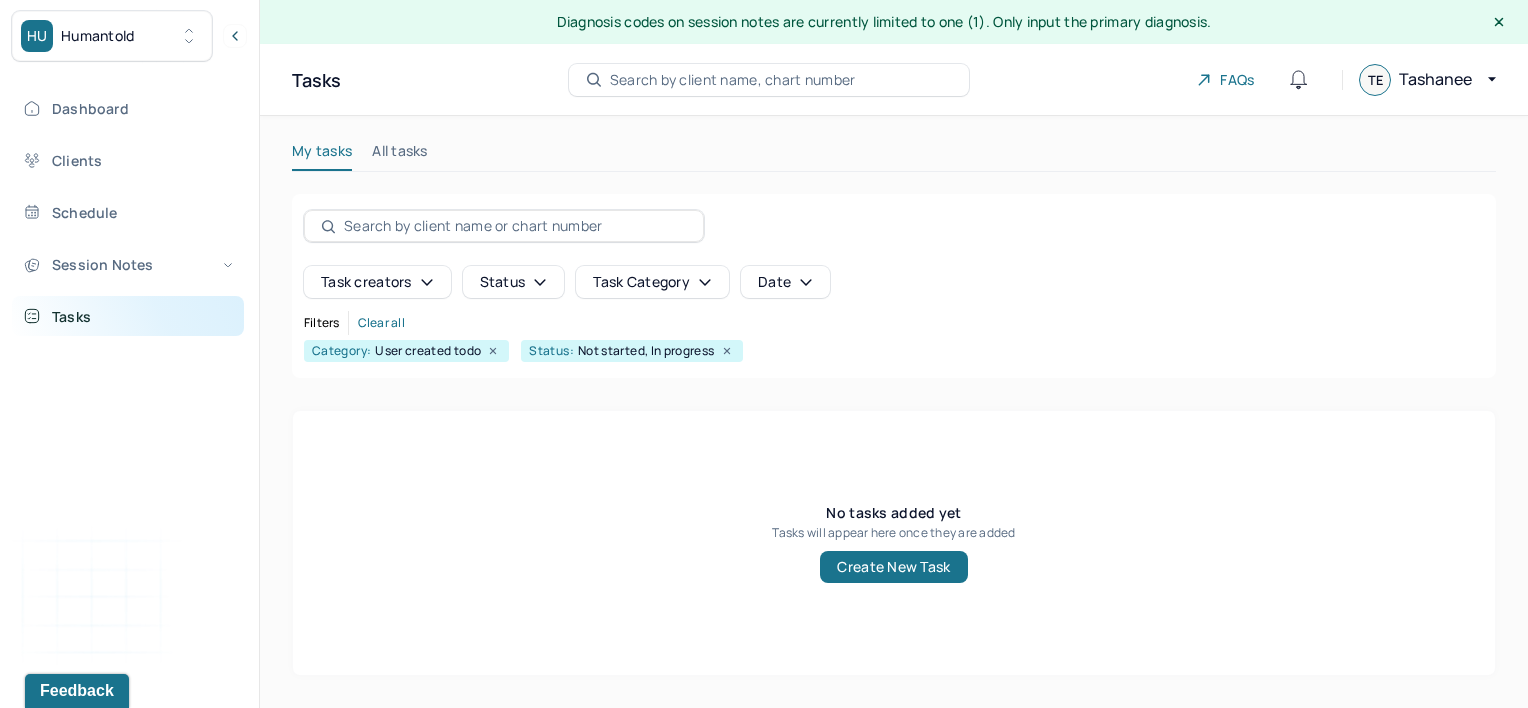 click on "Tasks" at bounding box center (128, 316) 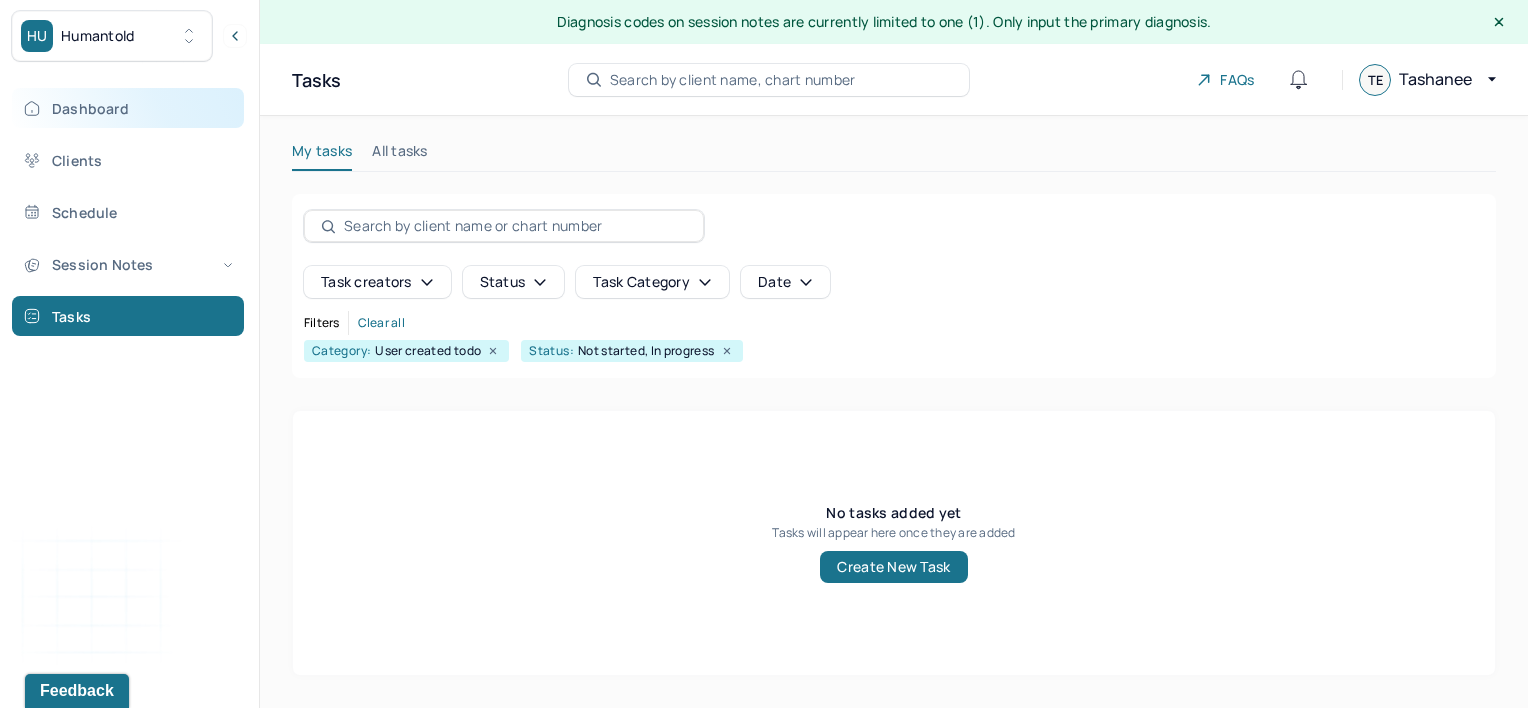 click on "Dashboard" at bounding box center [128, 108] 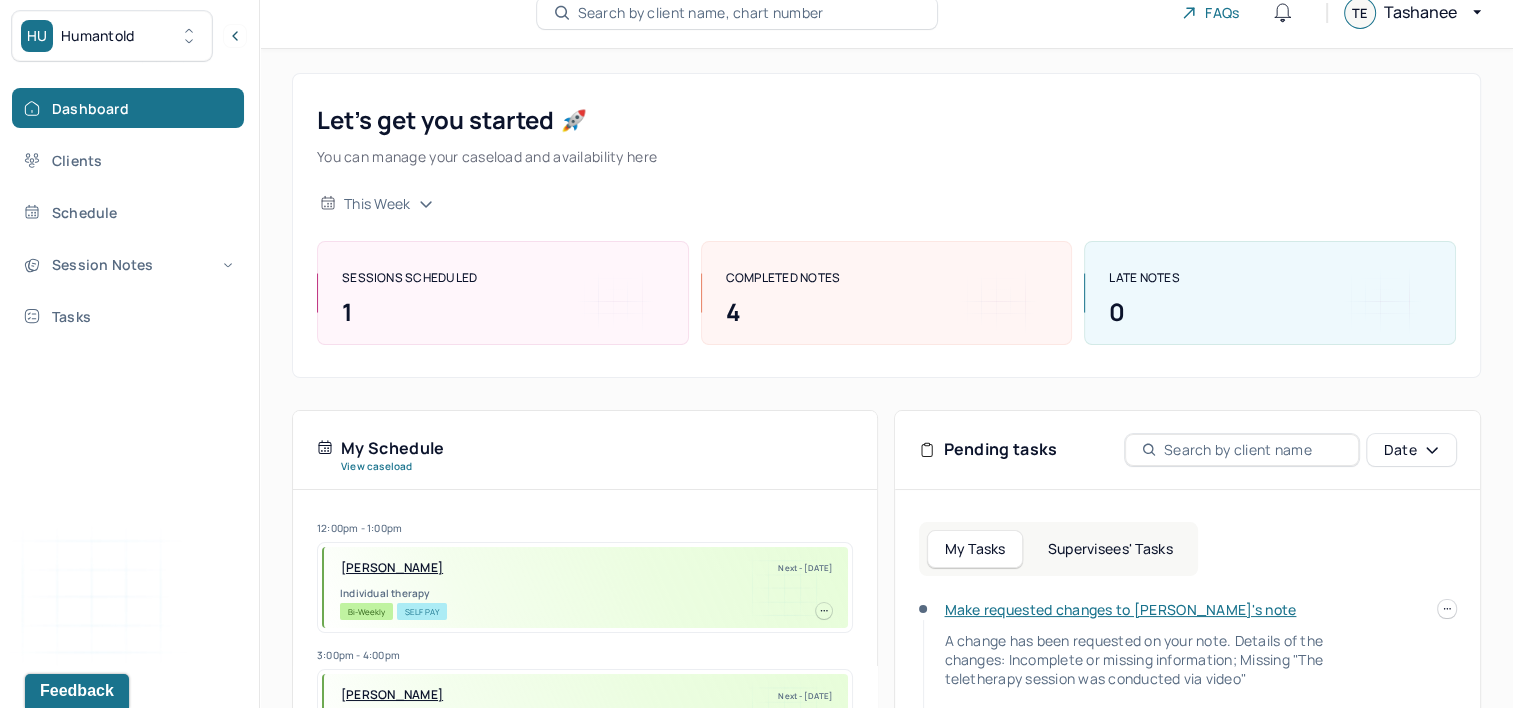 scroll, scrollTop: 200, scrollLeft: 0, axis: vertical 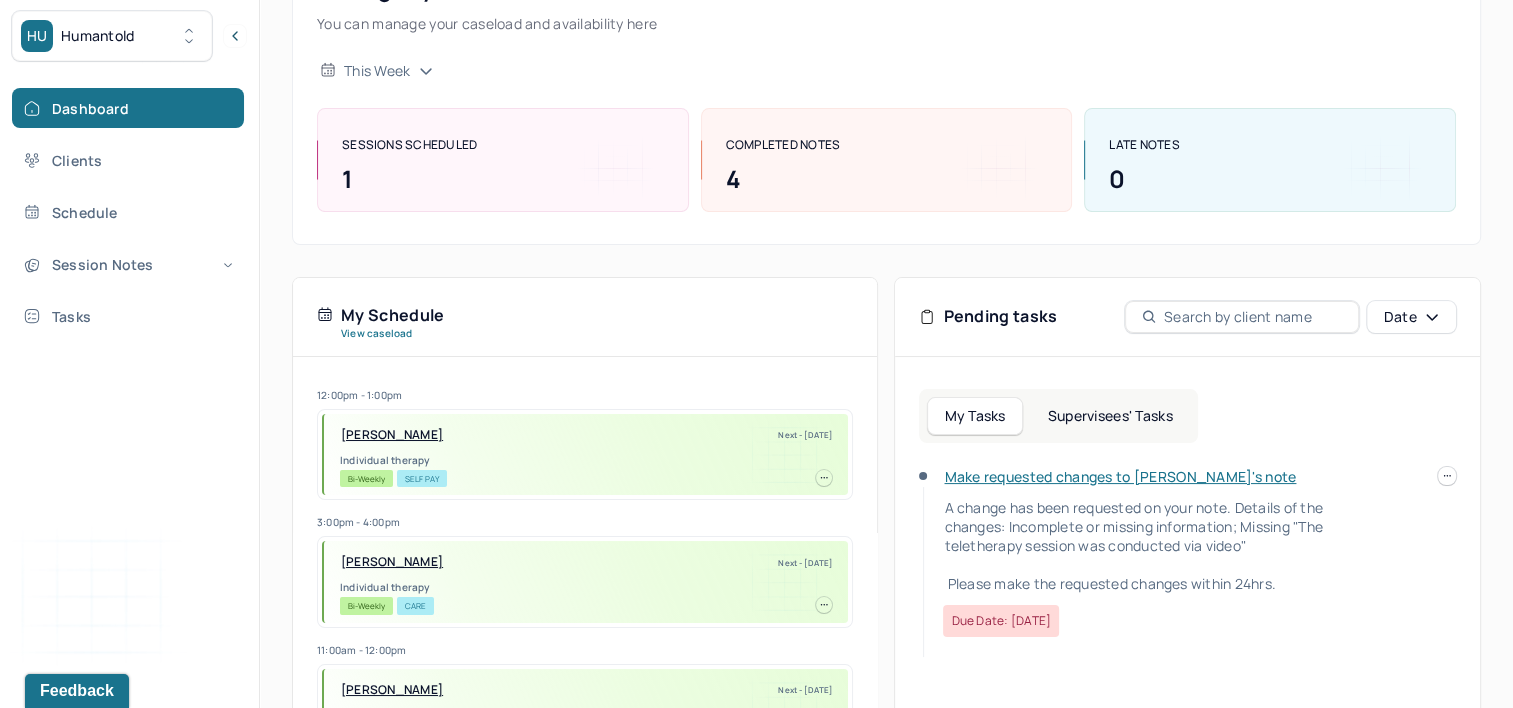 click at bounding box center [1447, 476] 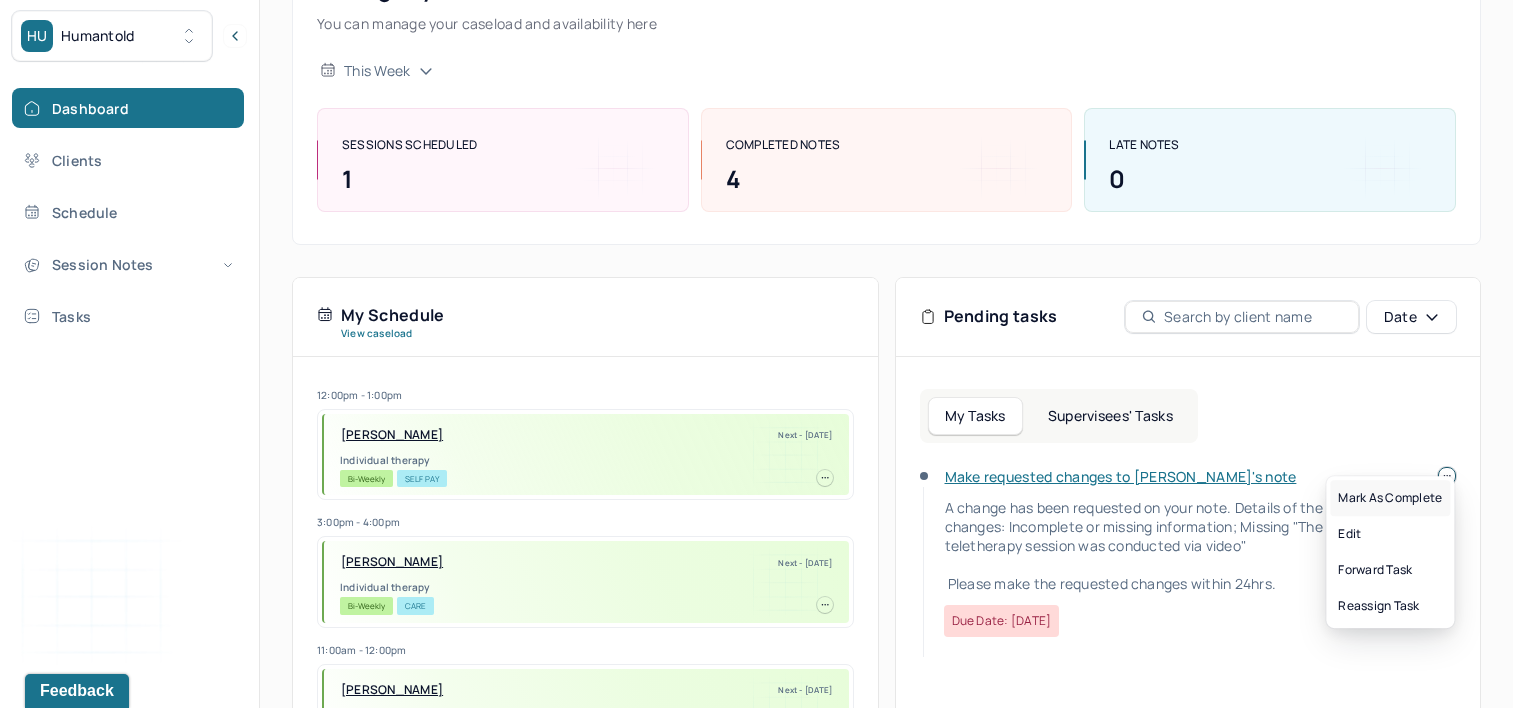 click on "Mark as complete" at bounding box center (1390, 498) 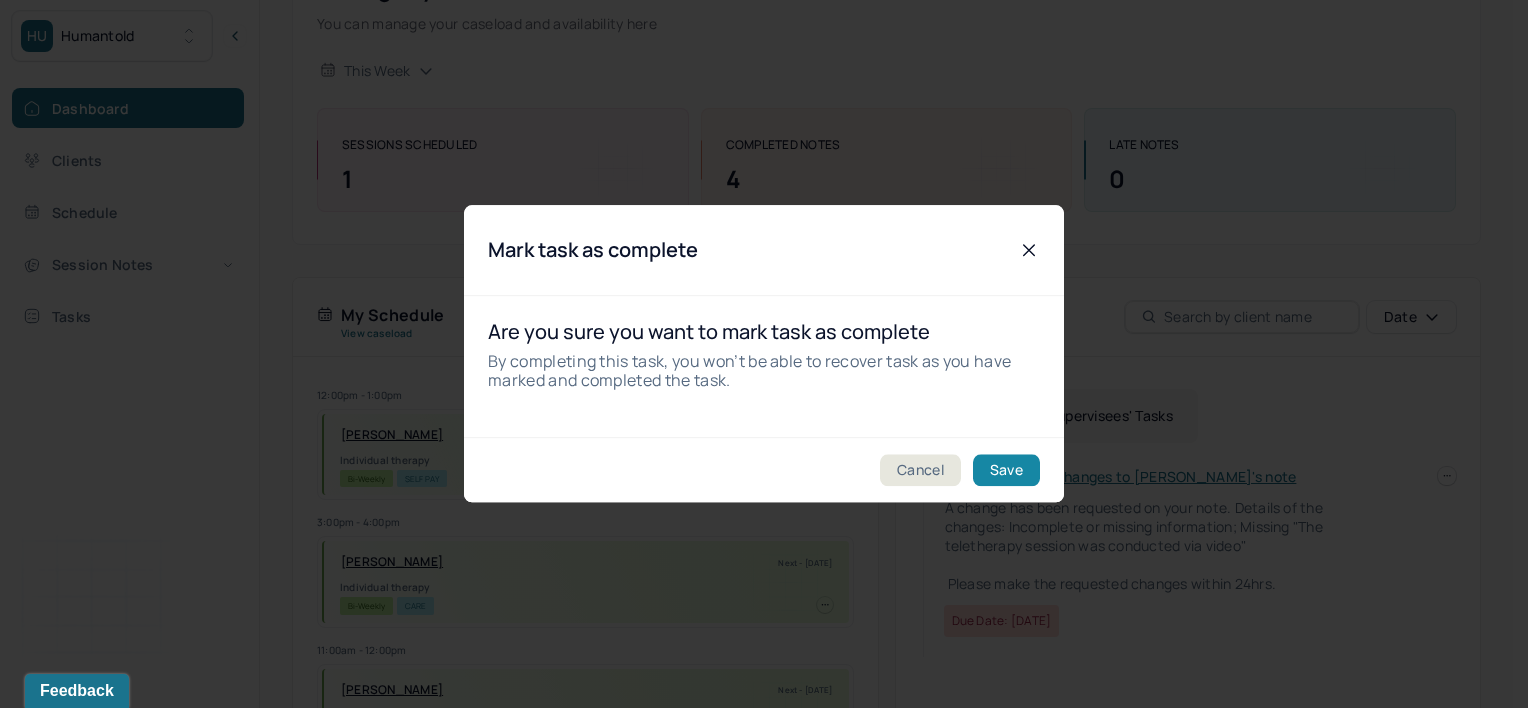click on "Save" at bounding box center (1006, 471) 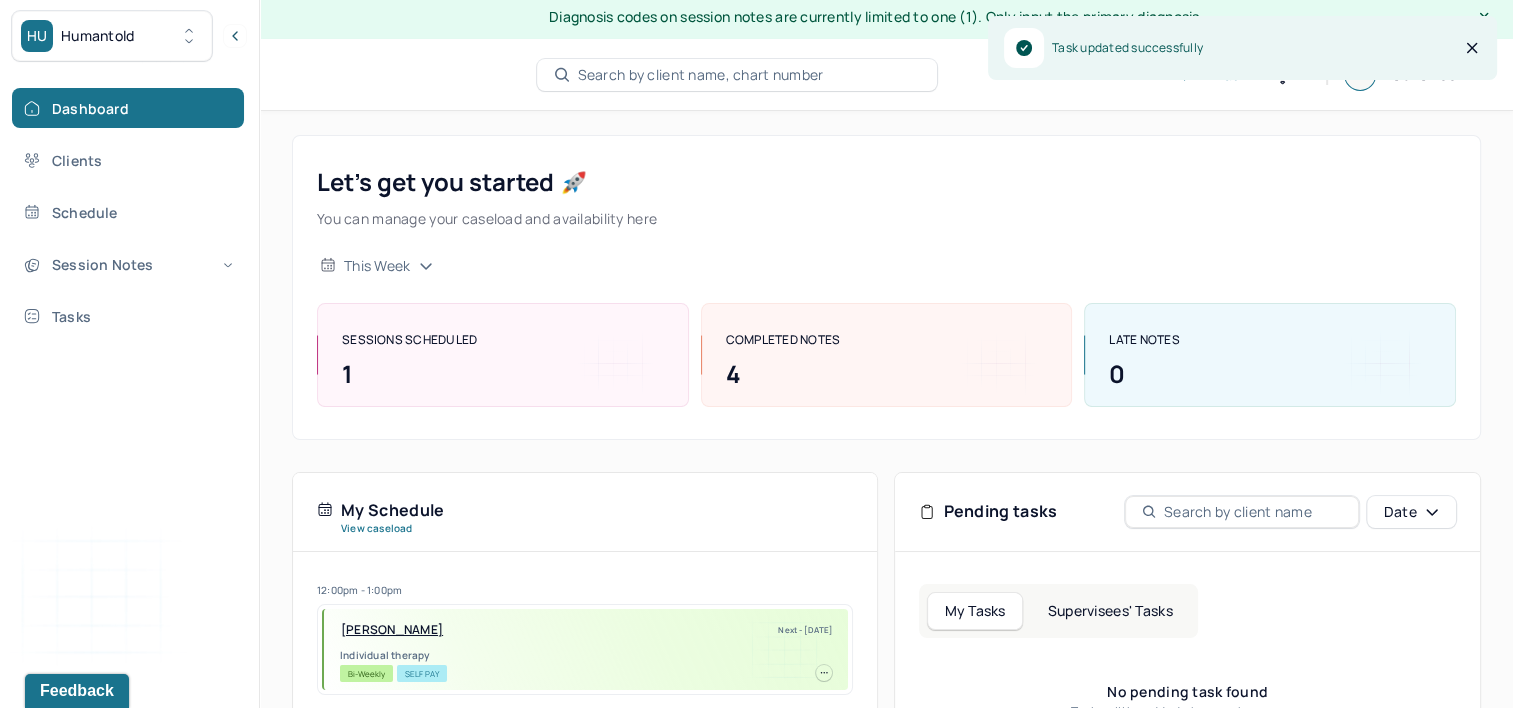 scroll, scrollTop: 0, scrollLeft: 0, axis: both 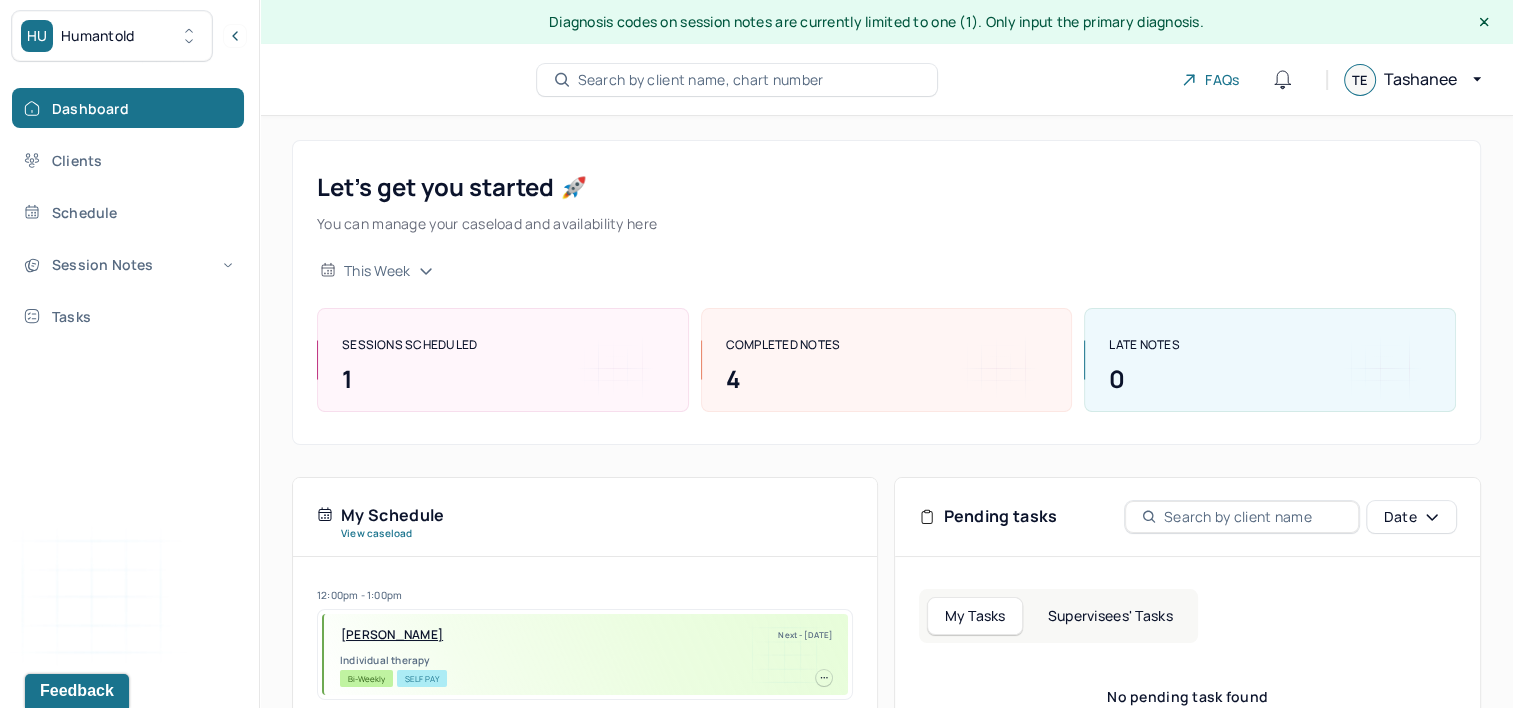 click on "Search by client name, chart number" at bounding box center (701, 80) 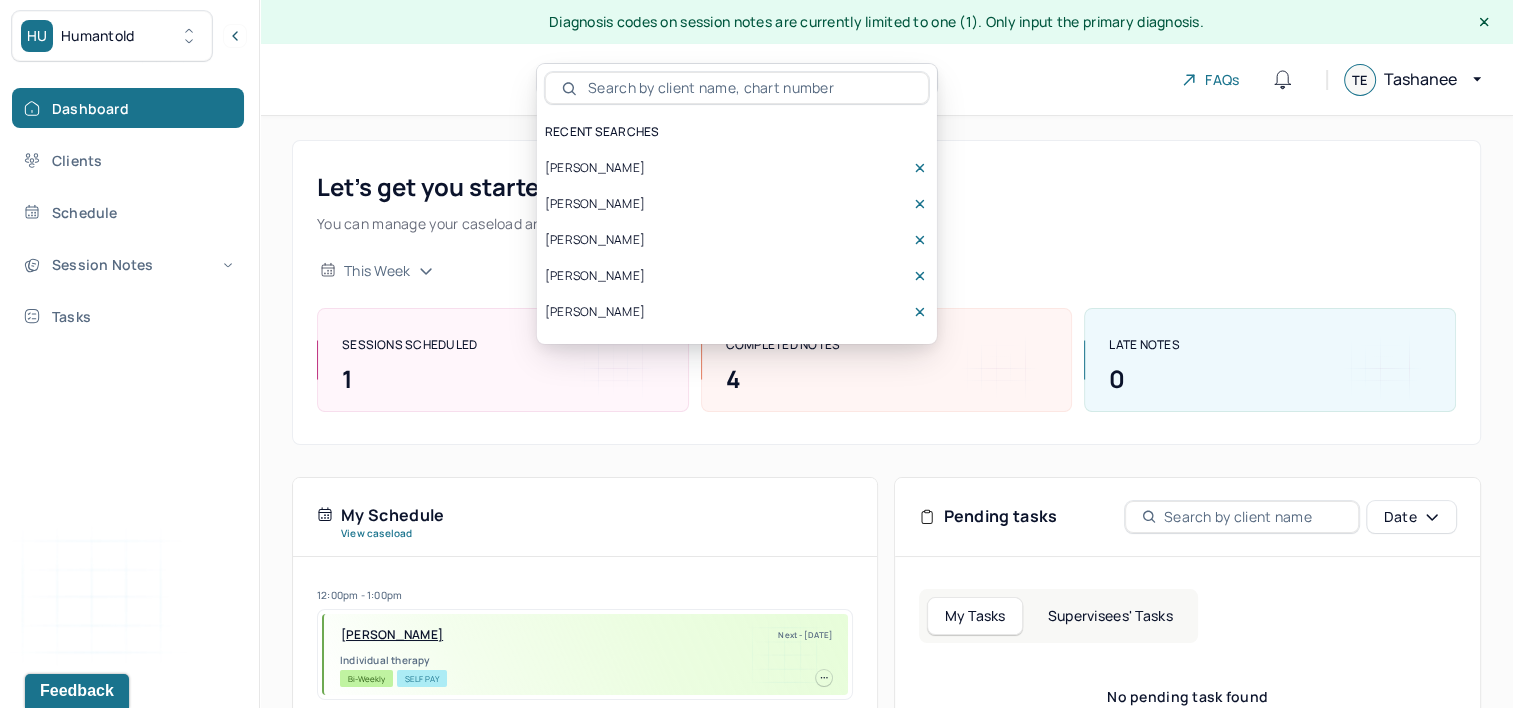 click on "[PERSON_NAME]" at bounding box center [595, 168] 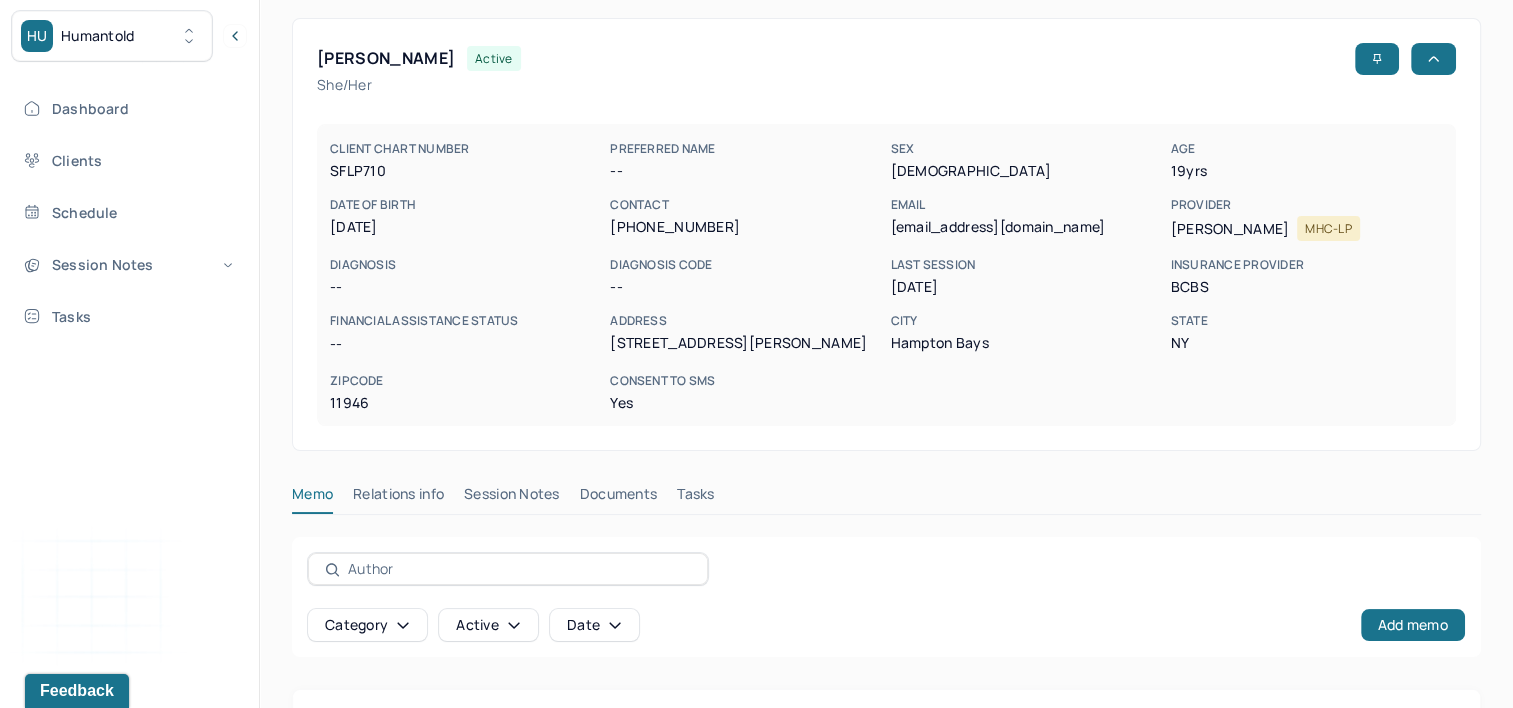 scroll, scrollTop: 200, scrollLeft: 0, axis: vertical 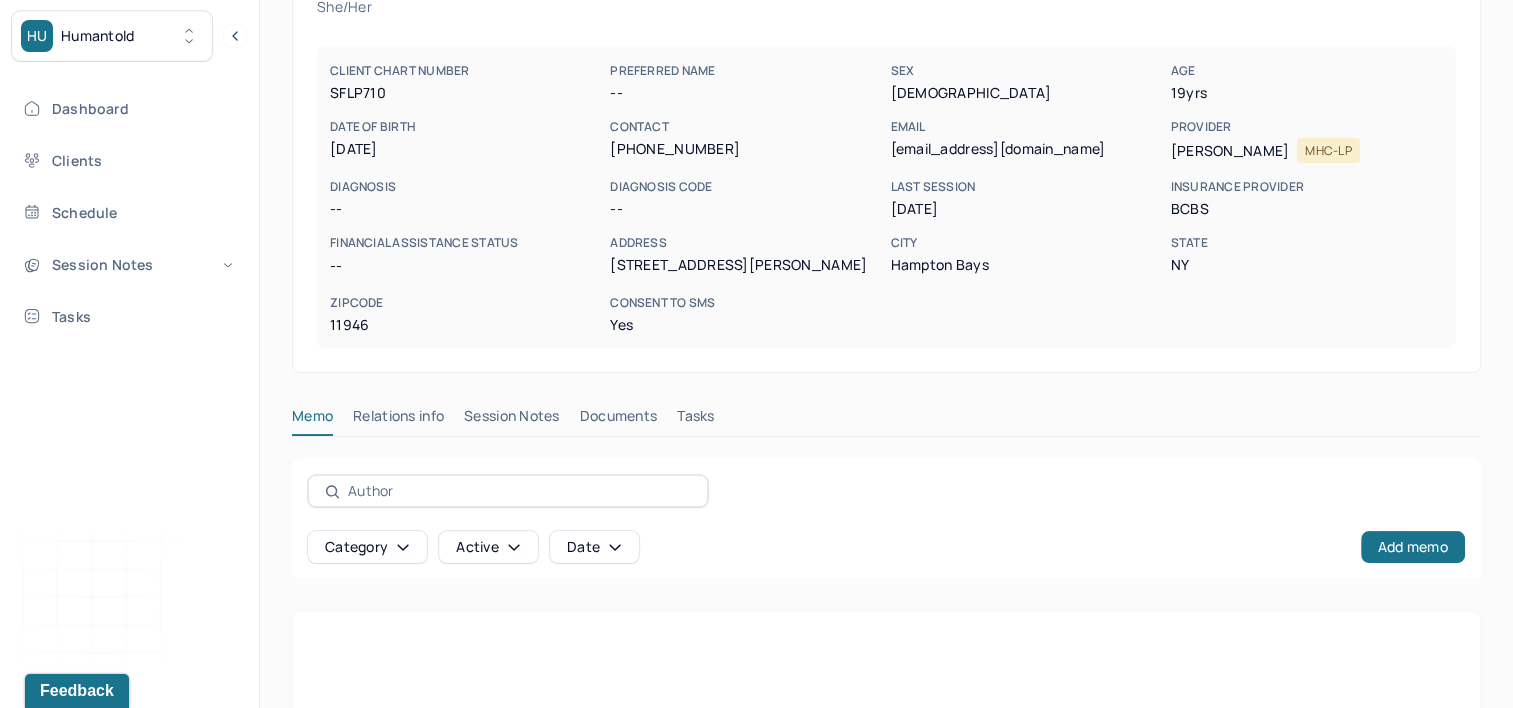 click on "Session Notes" at bounding box center (512, 420) 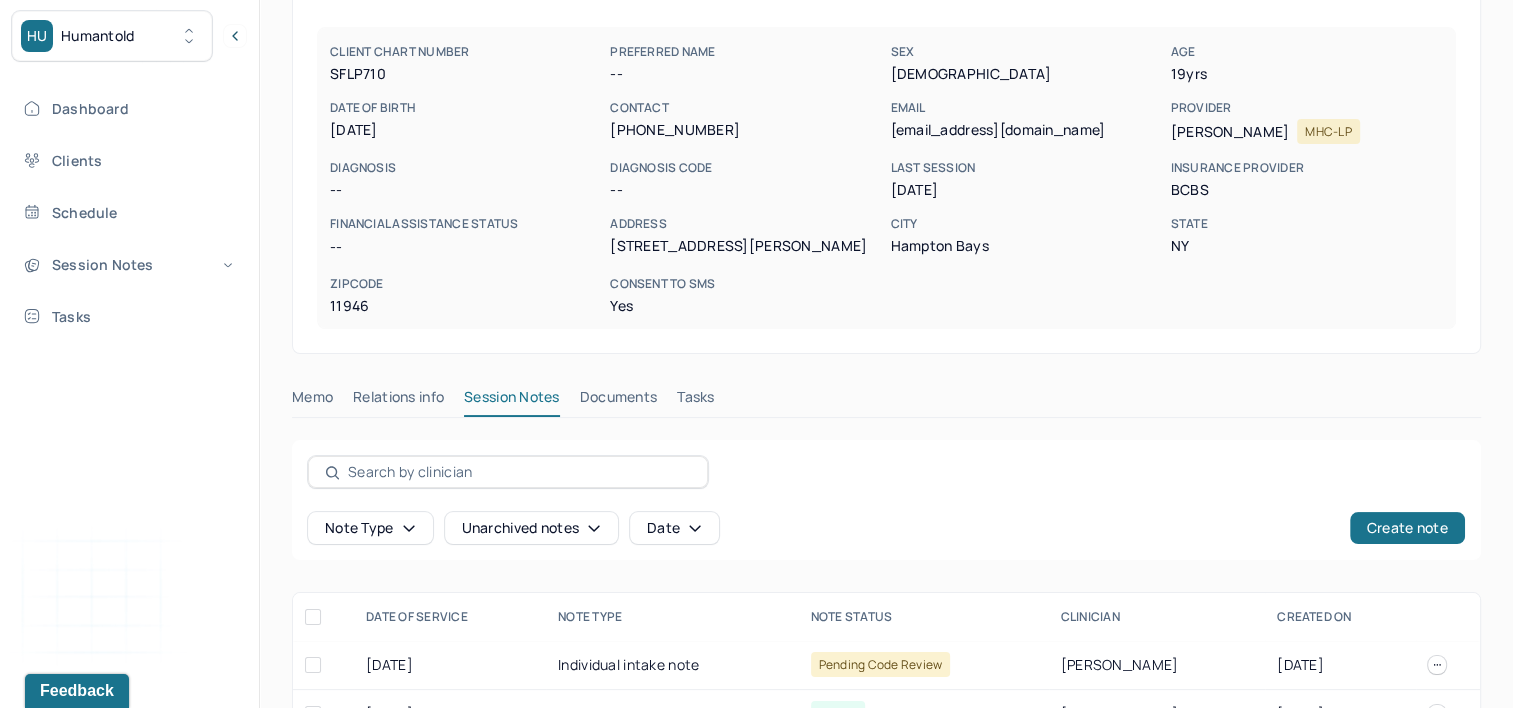 scroll, scrollTop: 121, scrollLeft: 0, axis: vertical 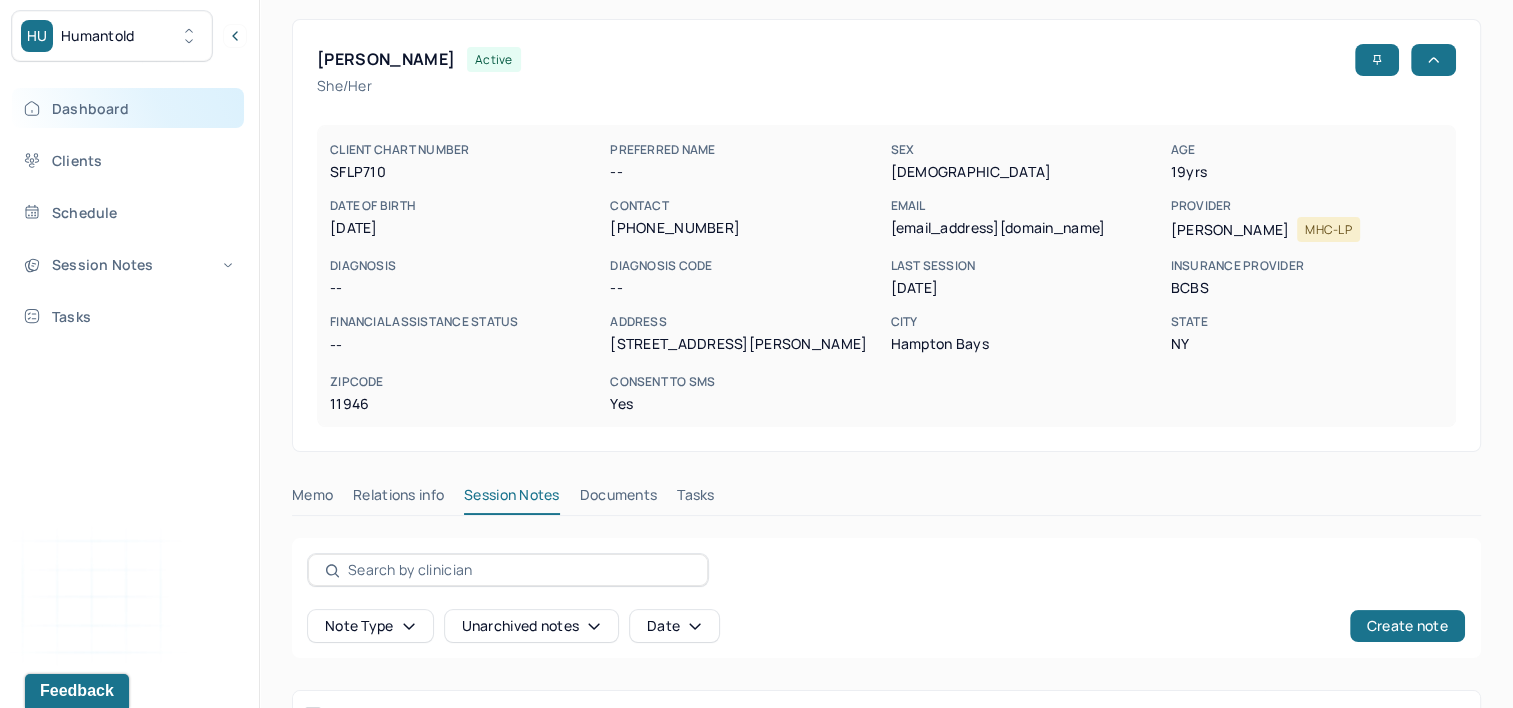 click on "Dashboard" at bounding box center (128, 108) 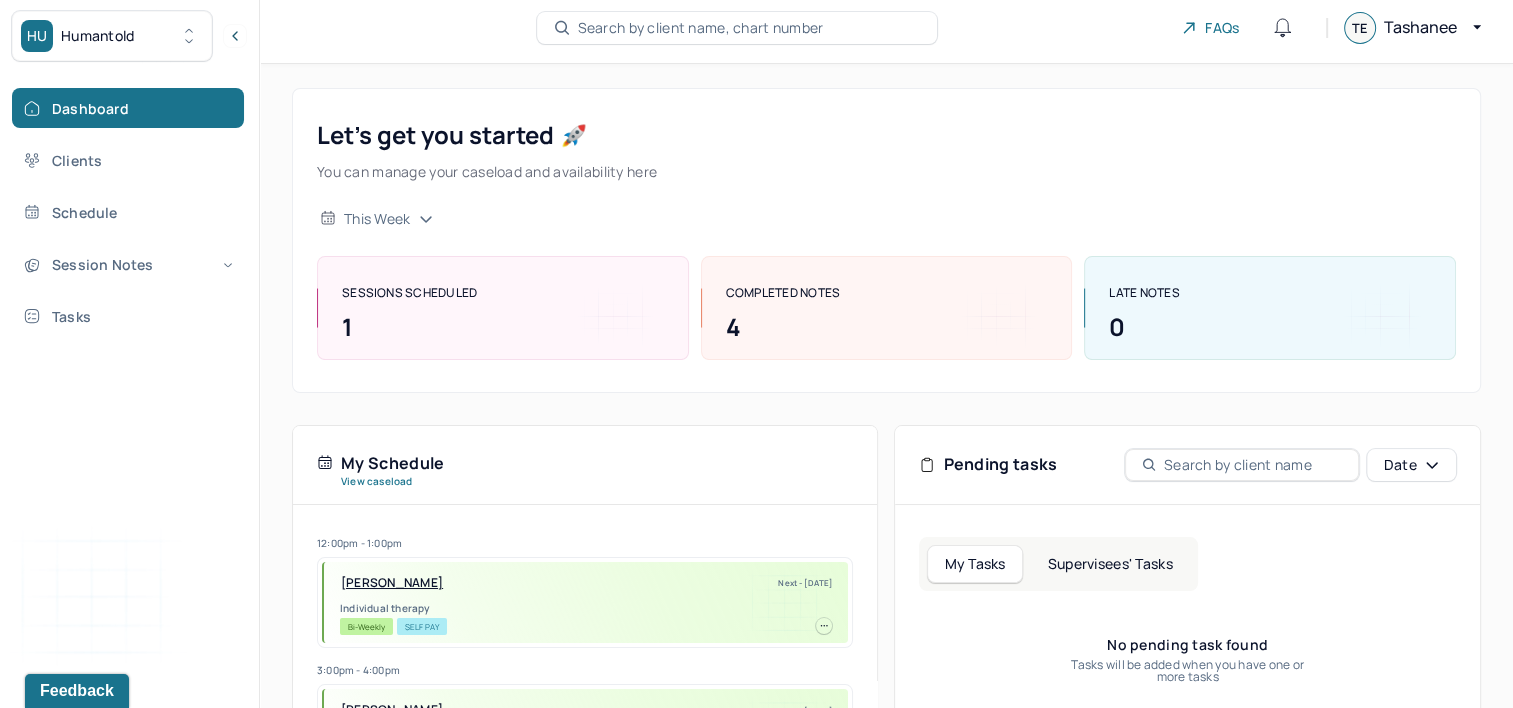 scroll, scrollTop: 0, scrollLeft: 0, axis: both 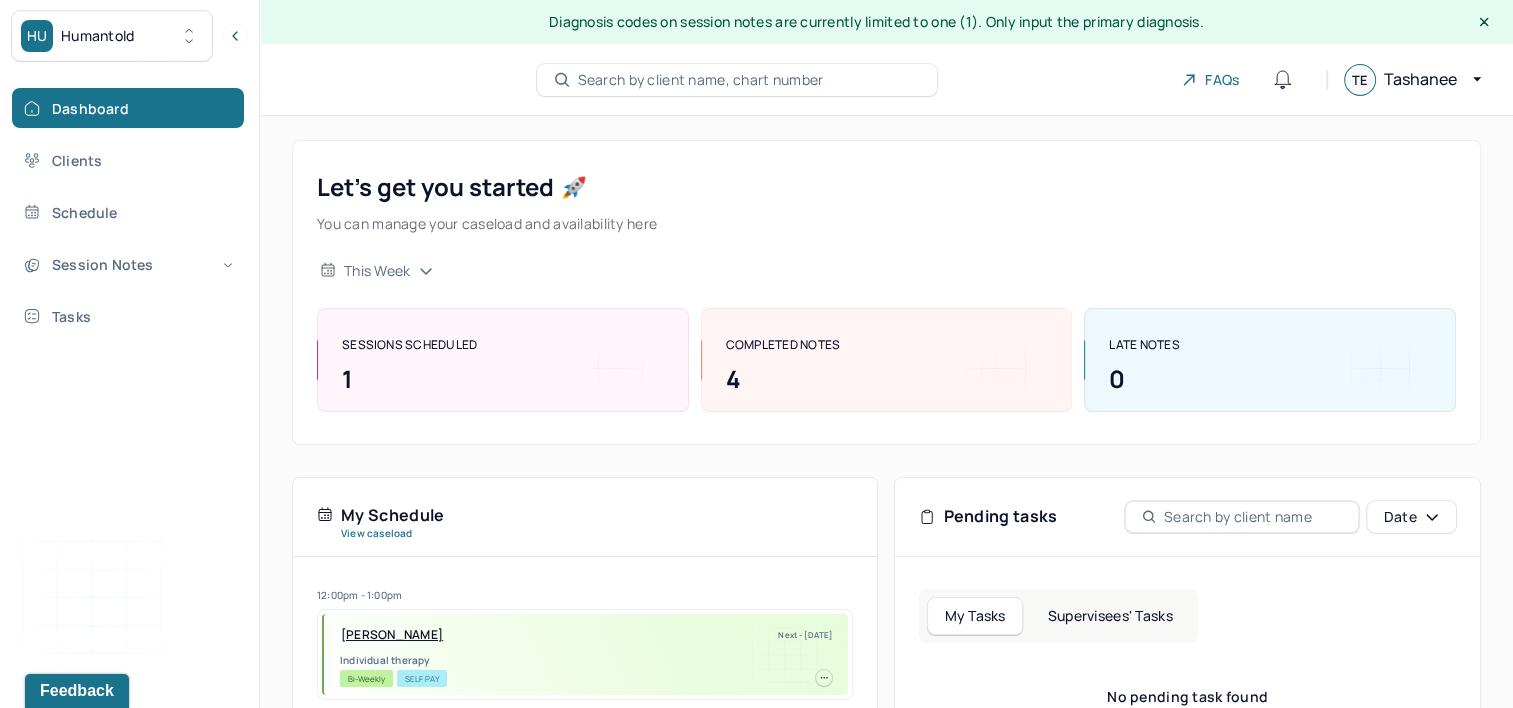 click on "Search by client name, chart number" at bounding box center (701, 80) 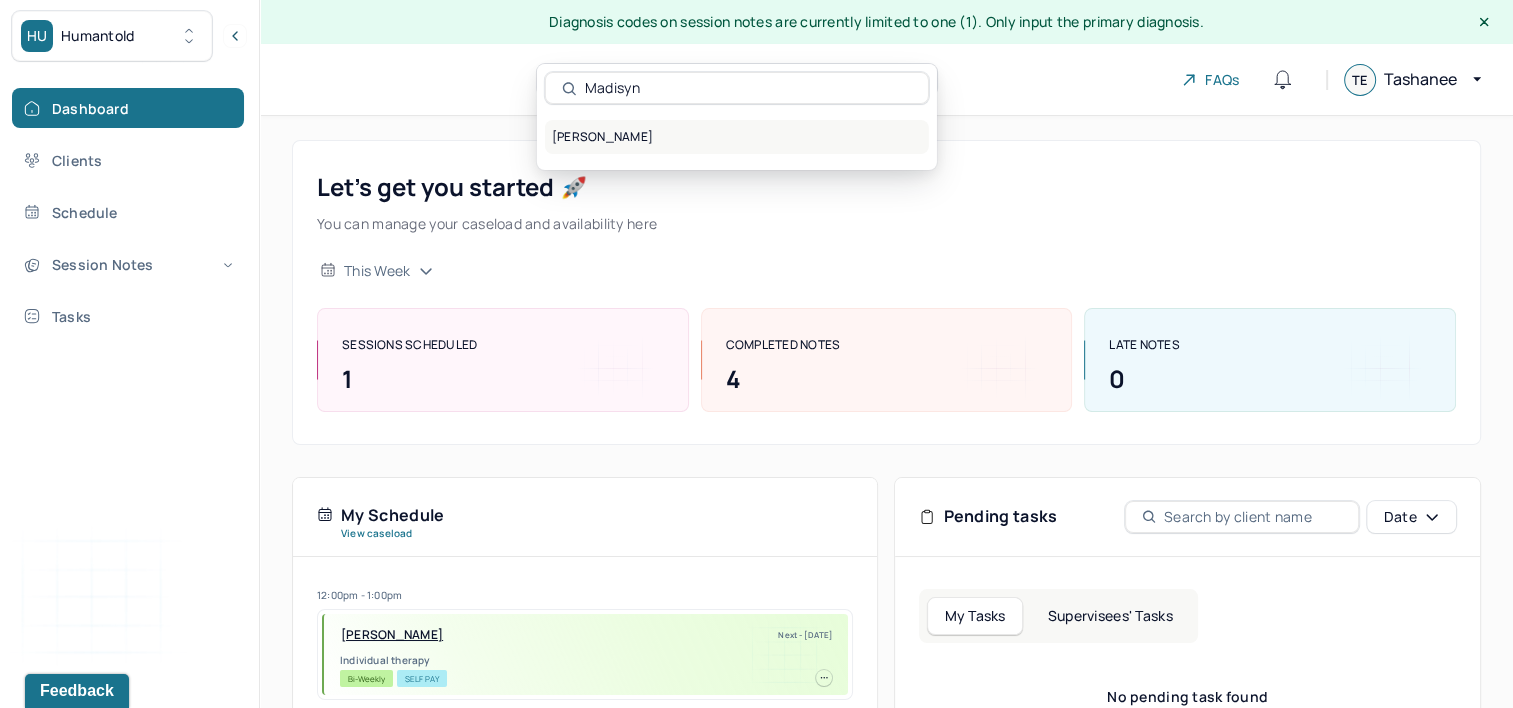 type on "Madisyn" 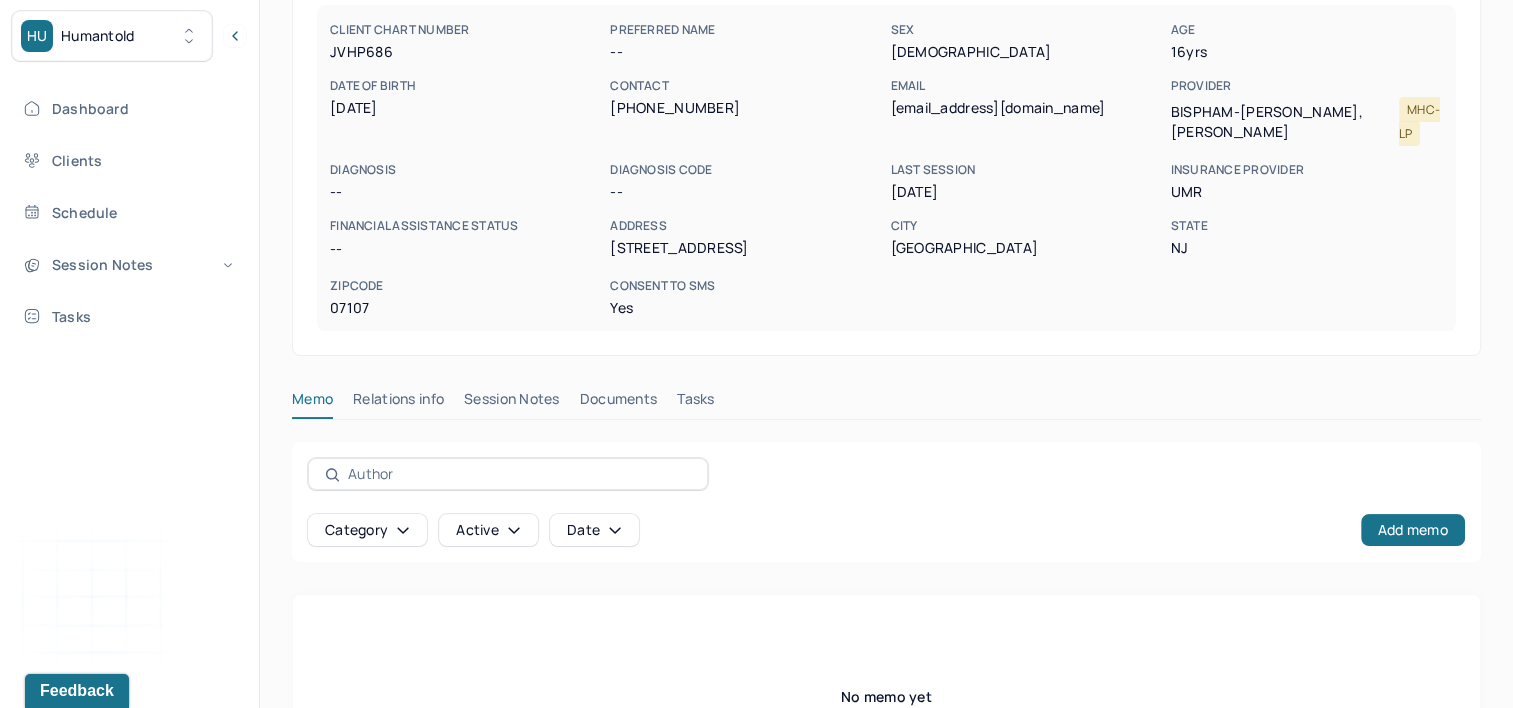 scroll, scrollTop: 391, scrollLeft: 0, axis: vertical 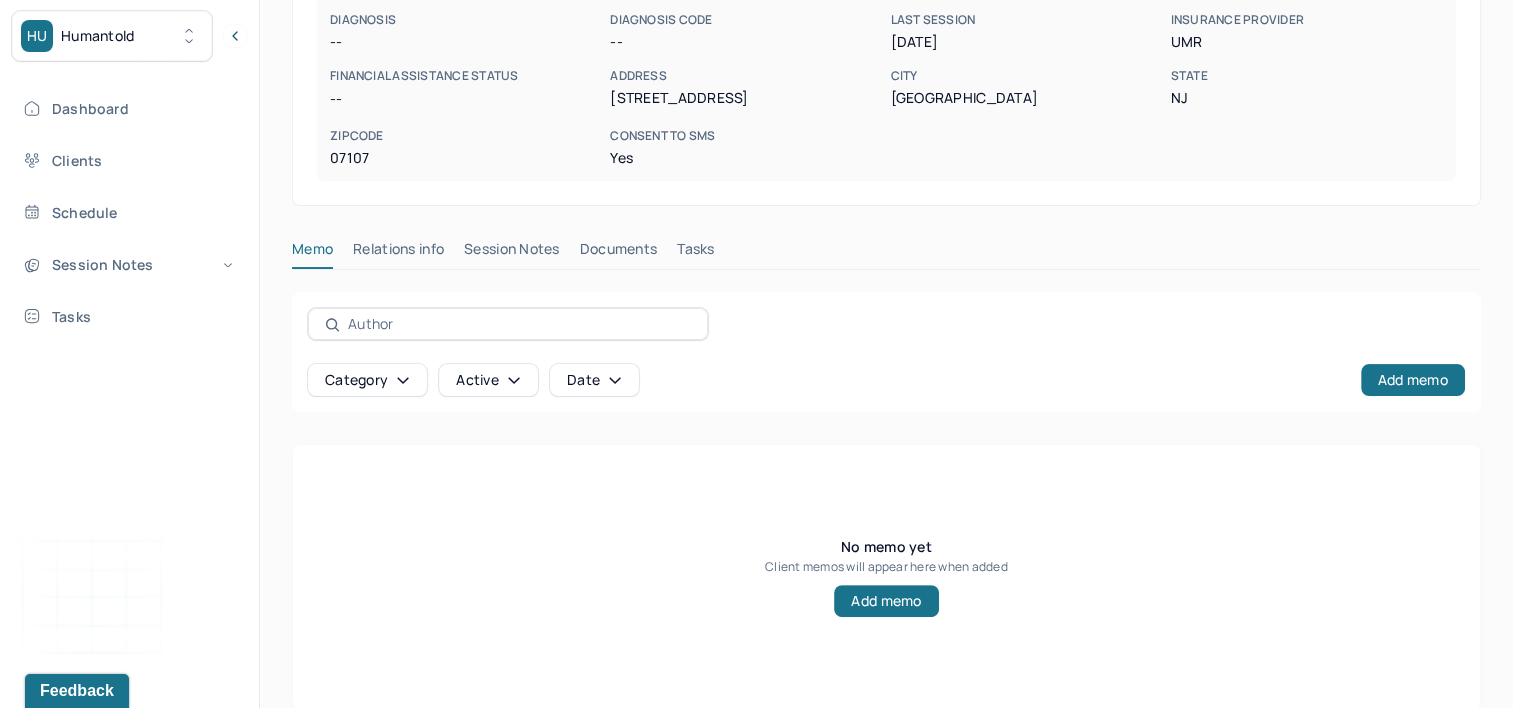 click on "Relations info" at bounding box center (398, 253) 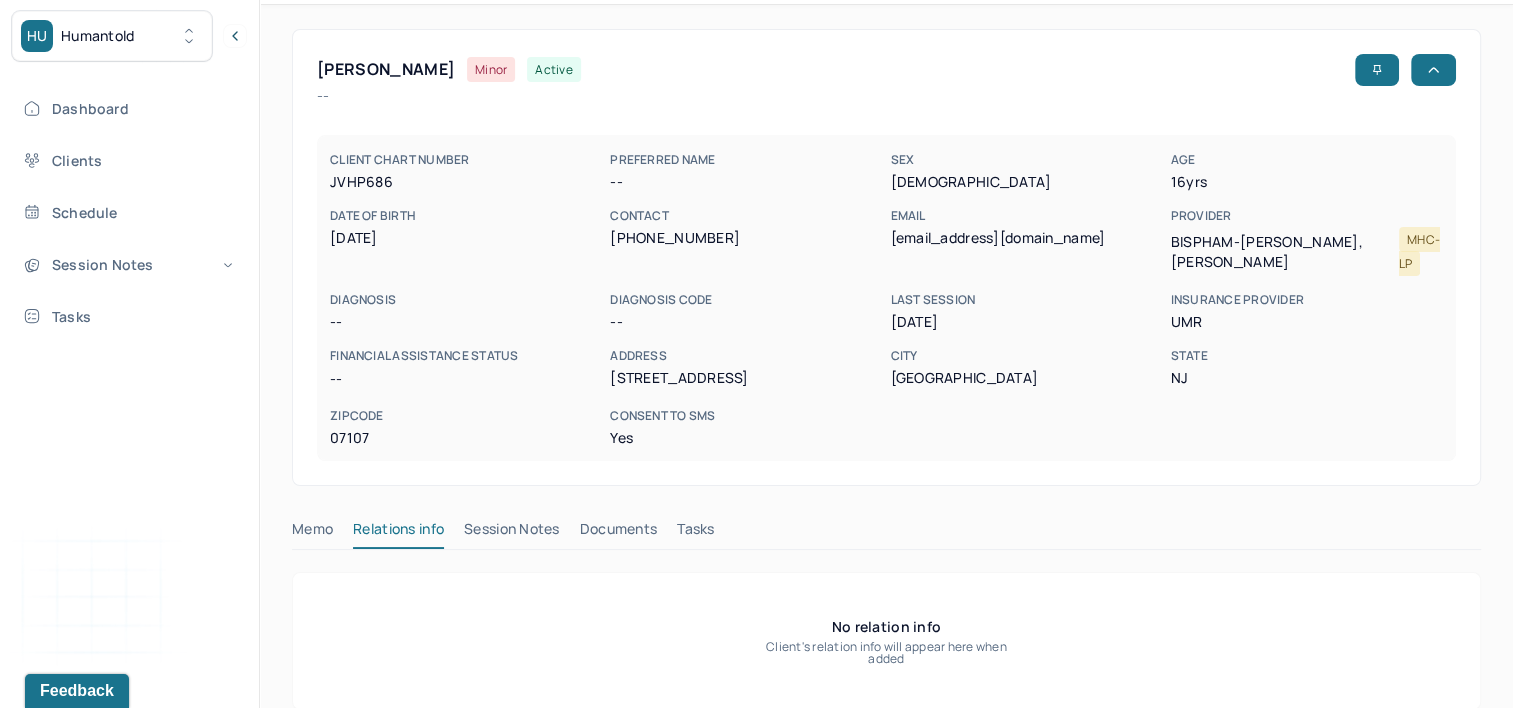 click on "Session Notes" at bounding box center [512, 533] 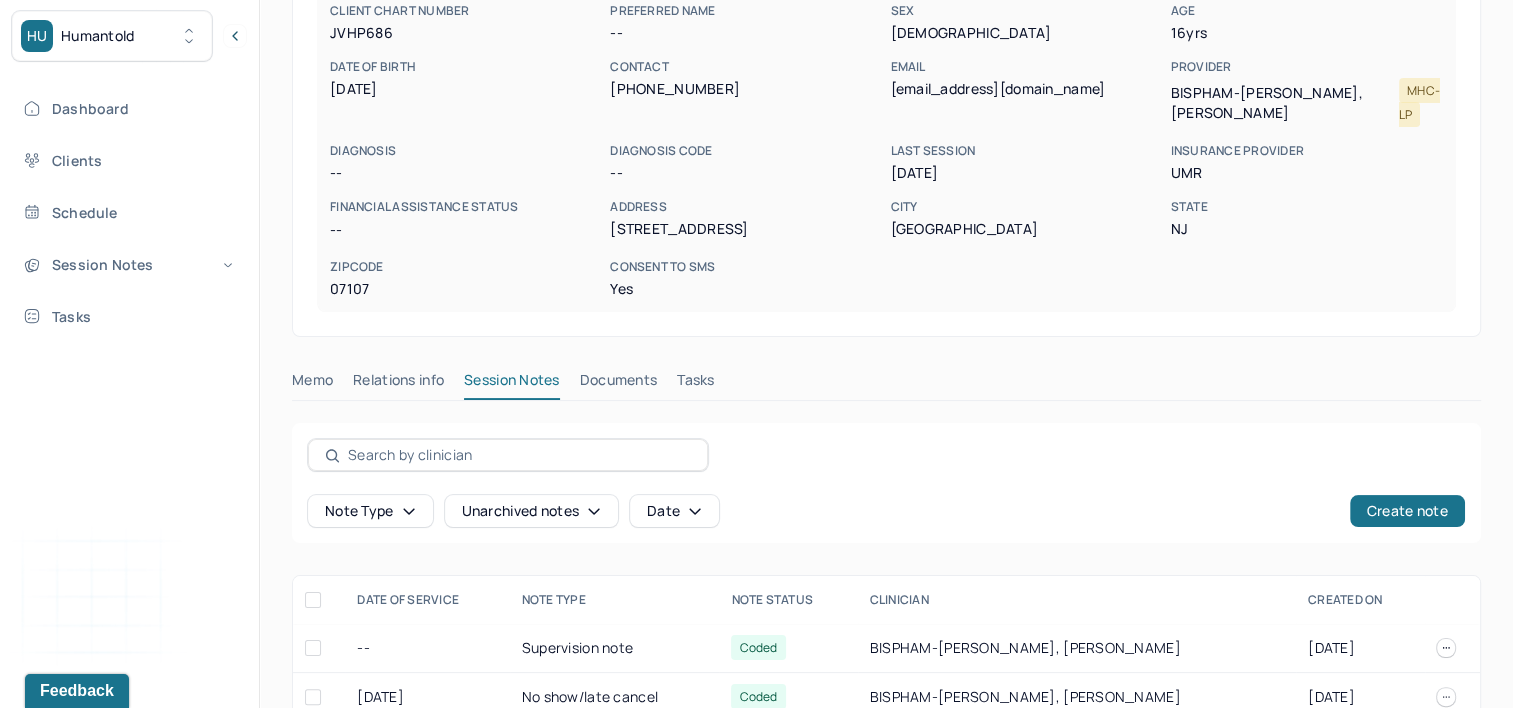 scroll, scrollTop: 321, scrollLeft: 0, axis: vertical 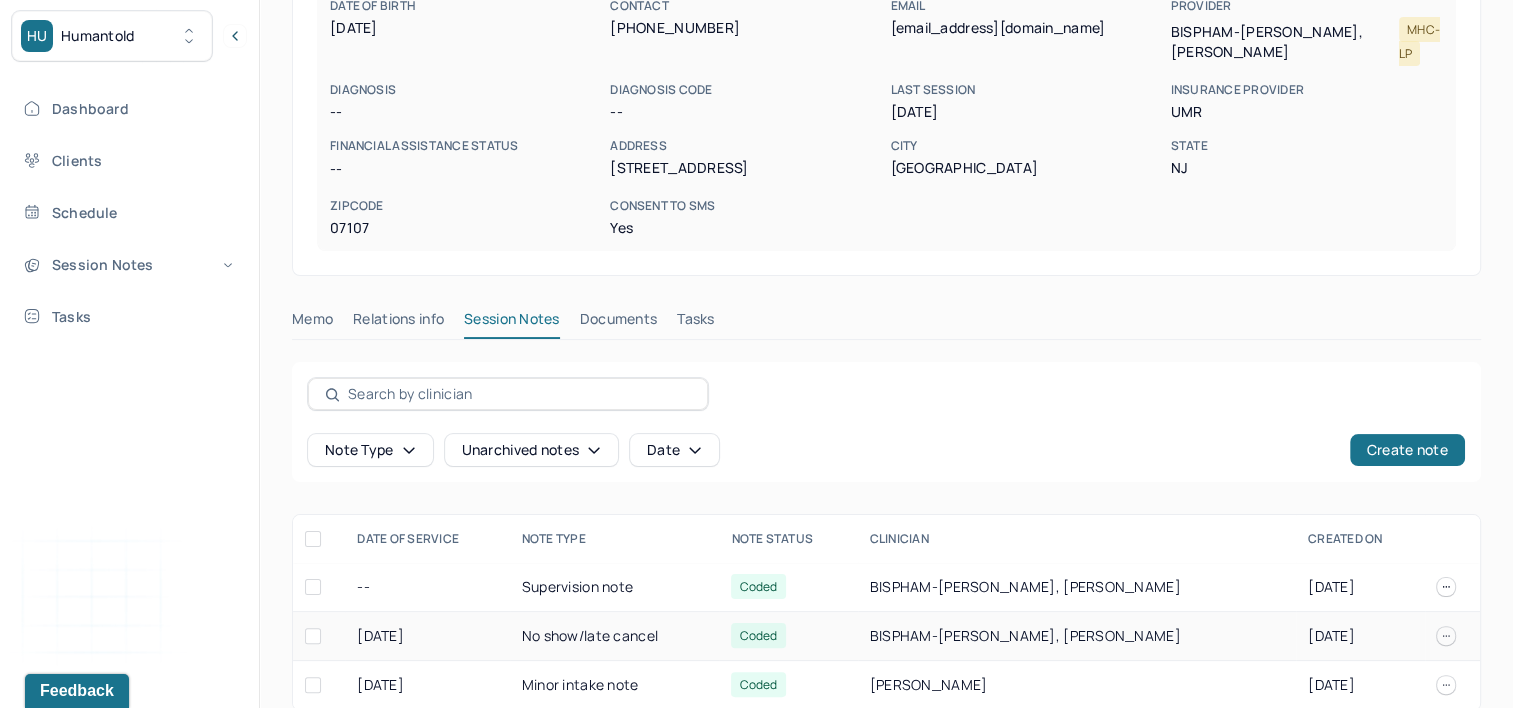 click on "No show/late cancel" at bounding box center [615, 636] 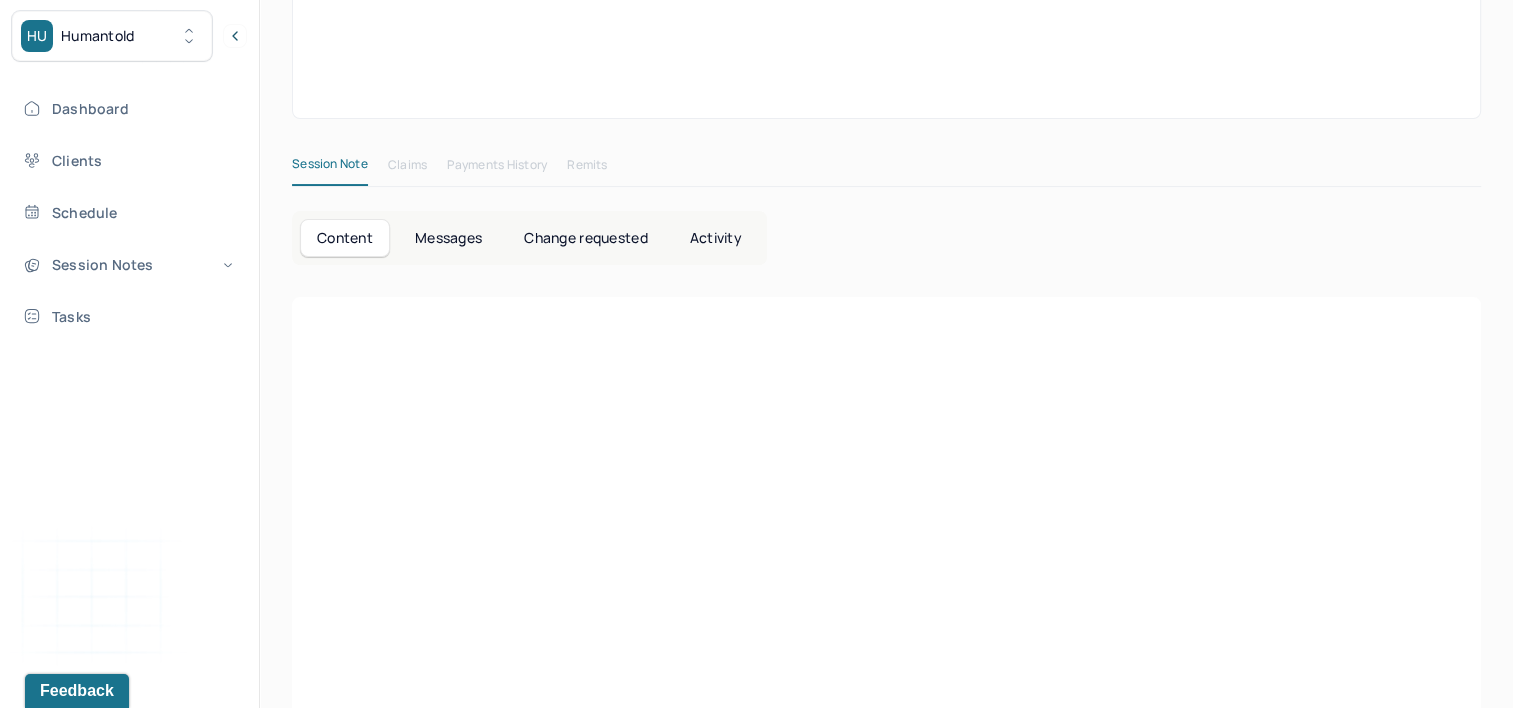 scroll, scrollTop: 97, scrollLeft: 0, axis: vertical 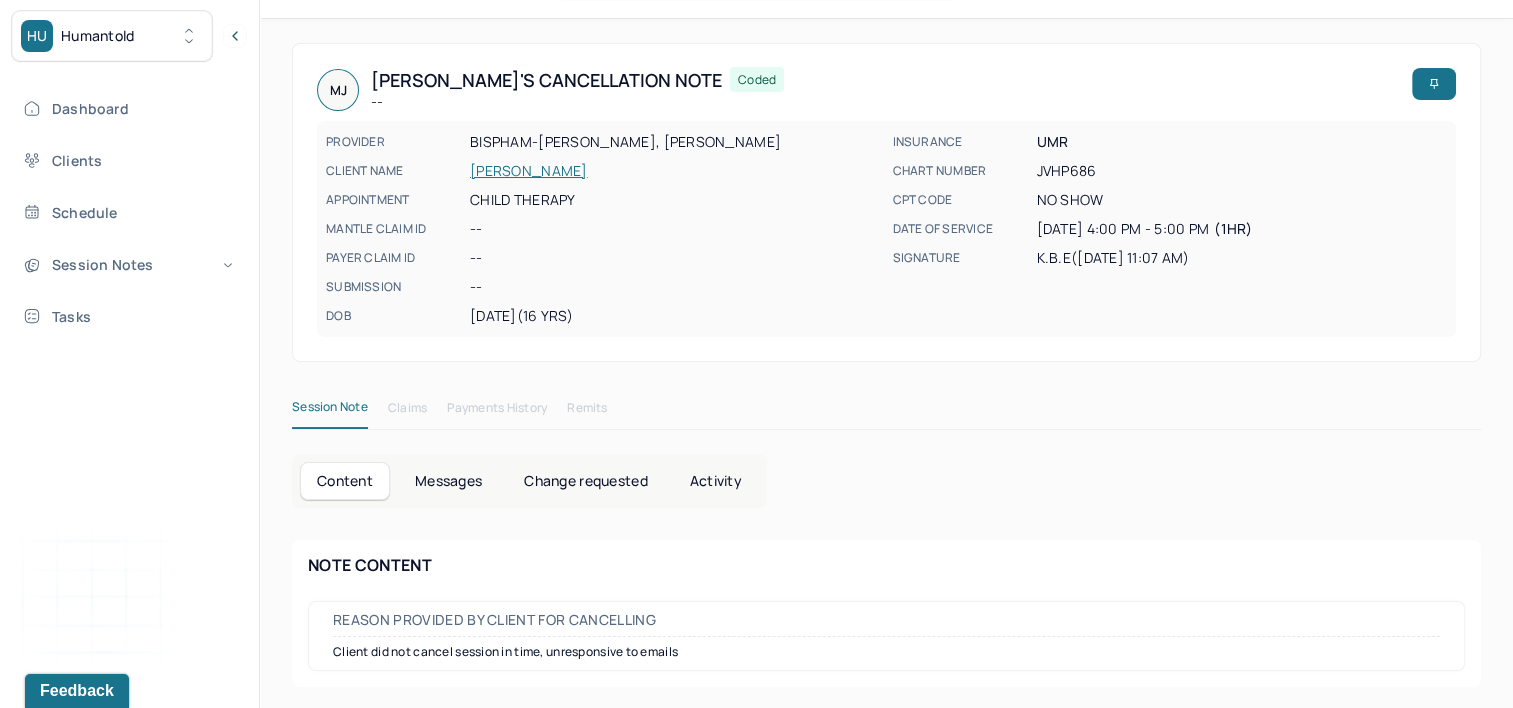 click on "NOTE CONTENT Reason Provided By Client for Cancelling Client did not cancel session in time, unresponsive to emails" at bounding box center [886, 613] 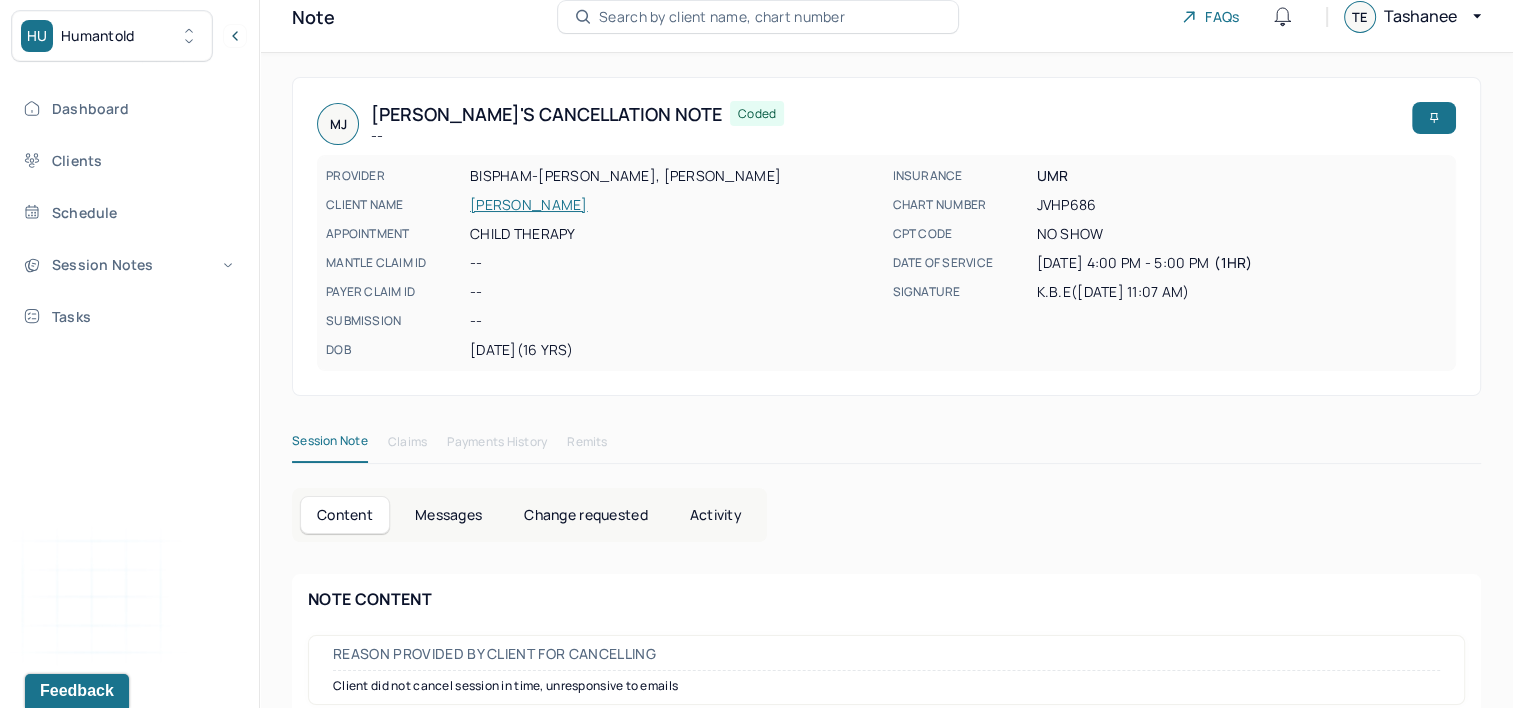scroll, scrollTop: 97, scrollLeft: 0, axis: vertical 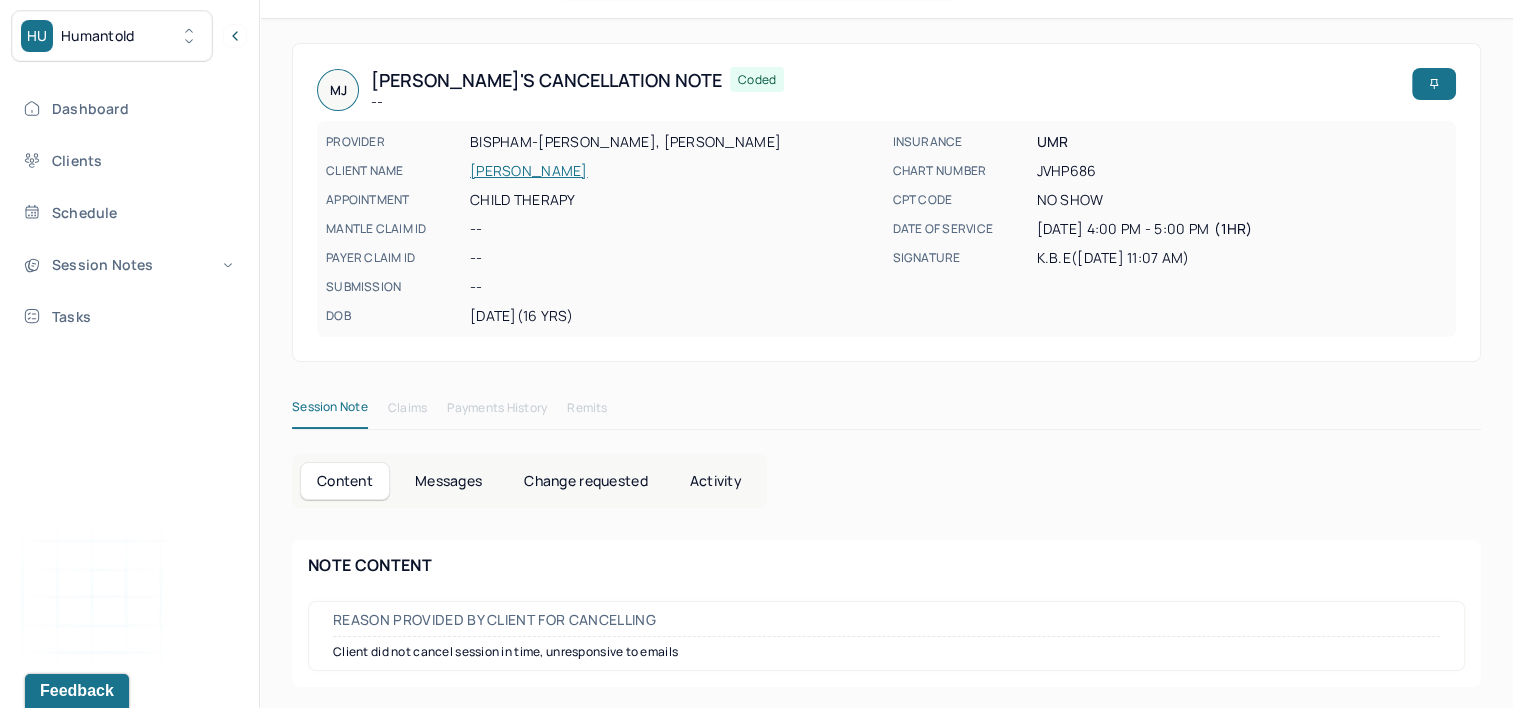 click on "[PERSON_NAME]" at bounding box center (675, 171) 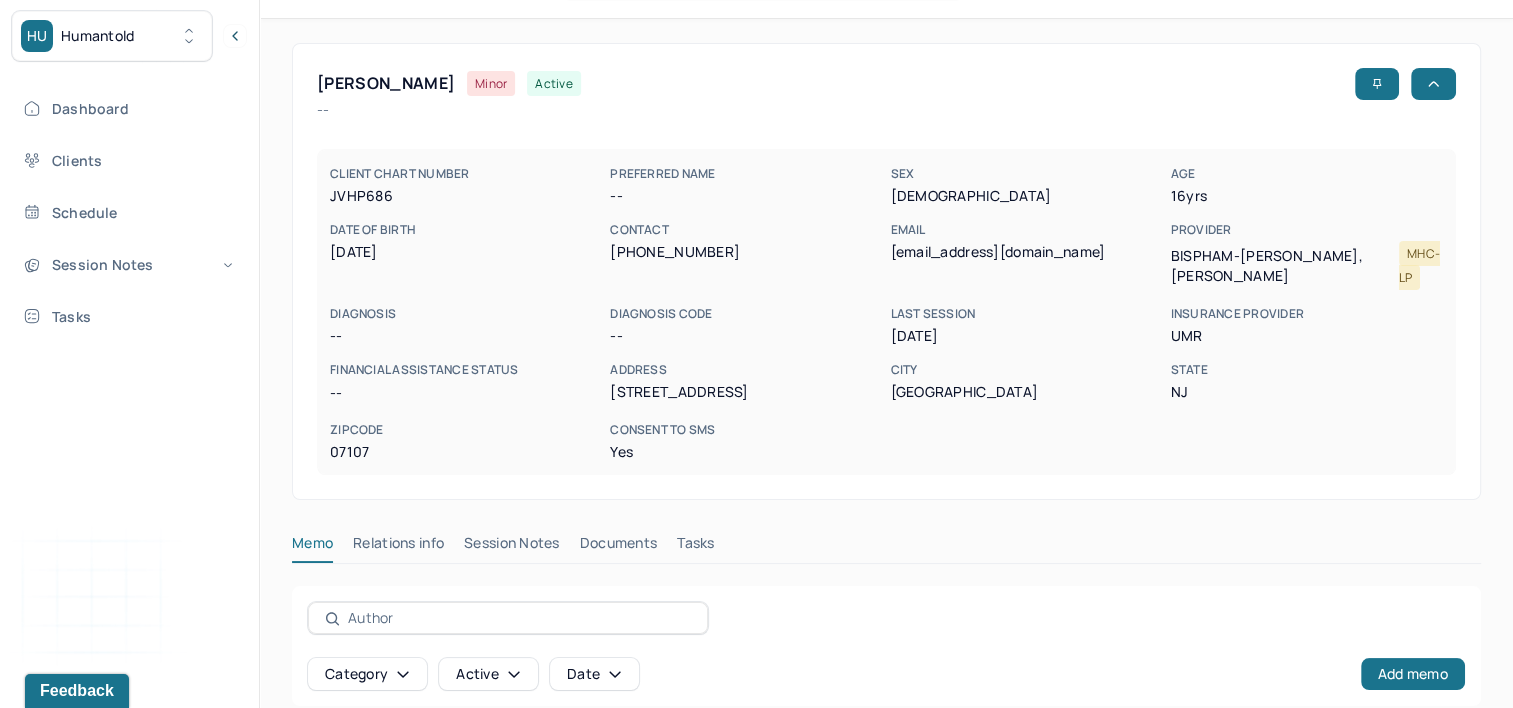 click on "Session Notes" at bounding box center [512, 547] 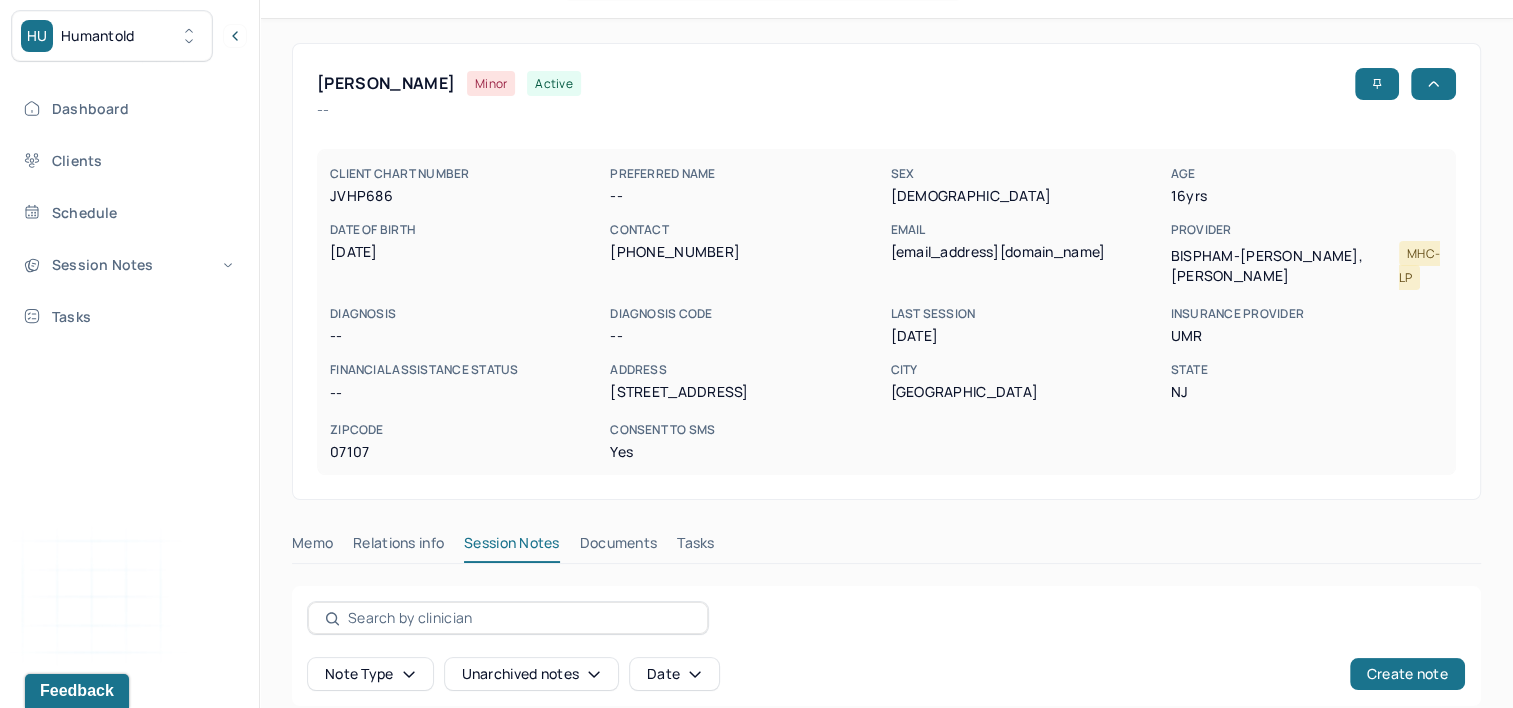 scroll, scrollTop: 321, scrollLeft: 0, axis: vertical 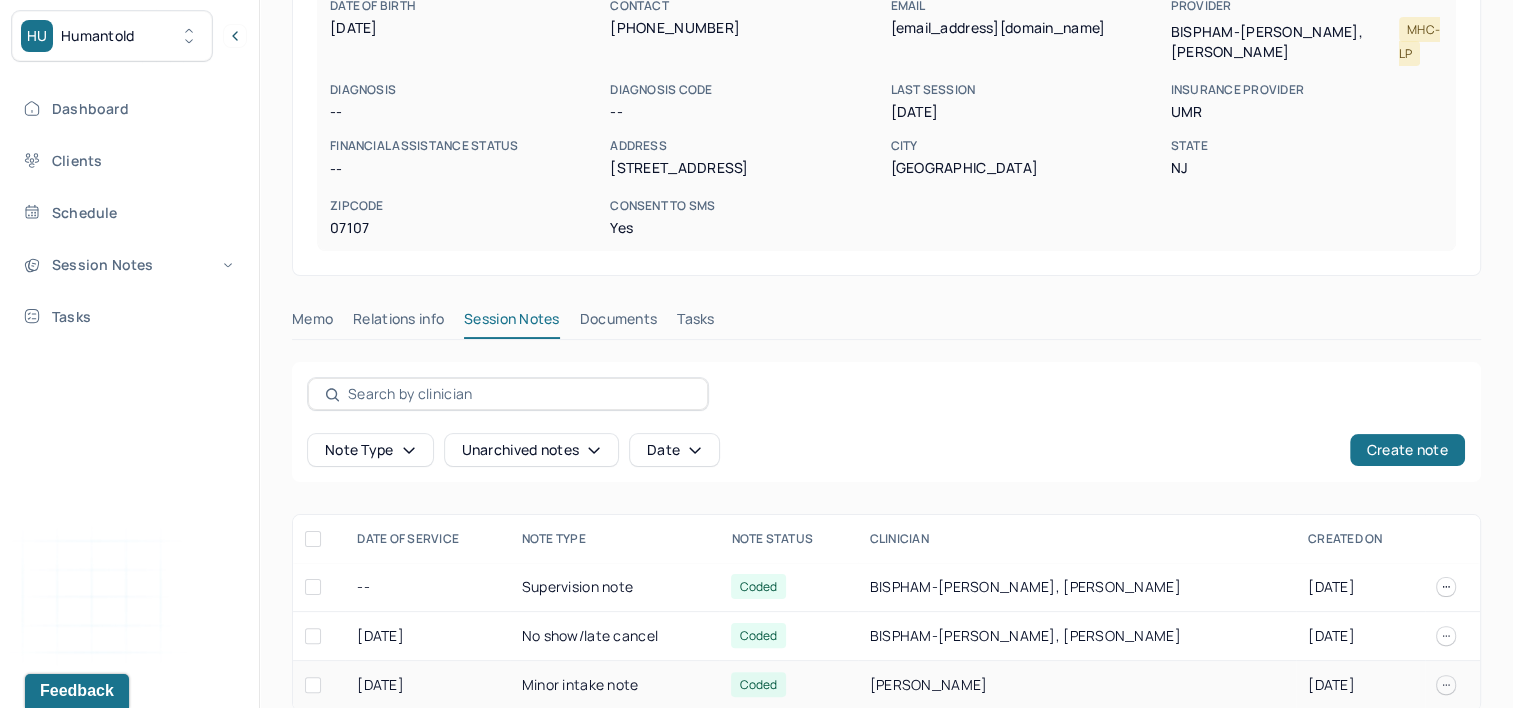 click on "Coded" at bounding box center [758, 684] 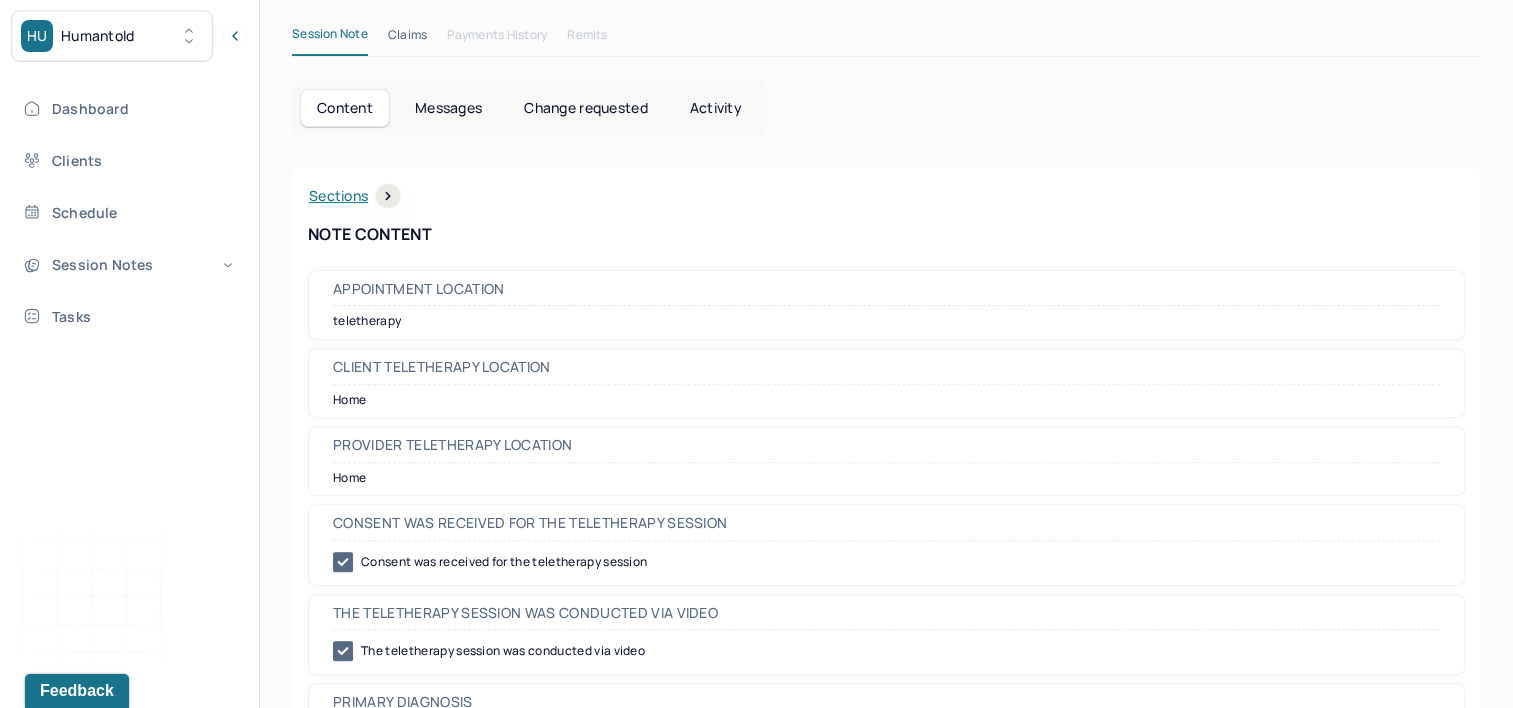 scroll, scrollTop: 521, scrollLeft: 0, axis: vertical 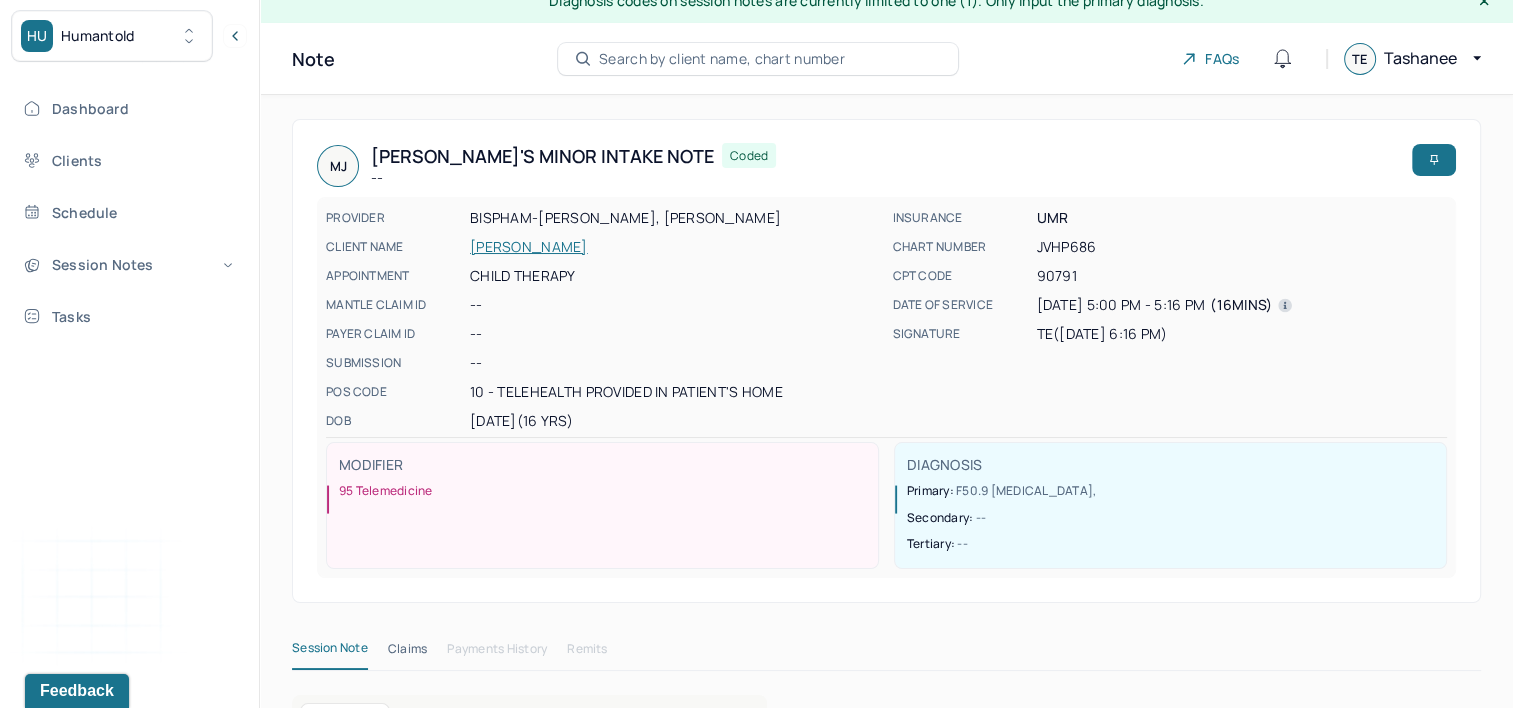 click on "[PERSON_NAME]" at bounding box center [675, 247] 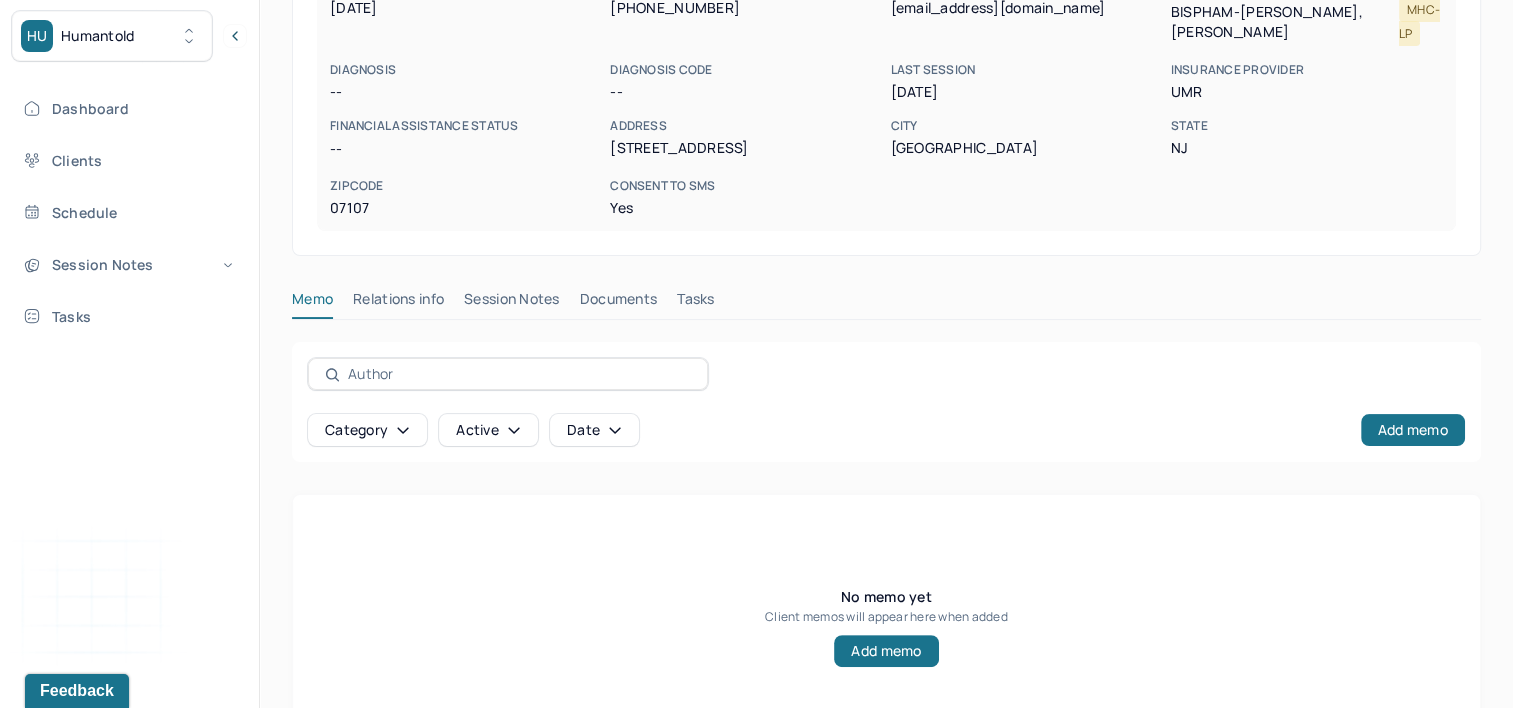 scroll, scrollTop: 391, scrollLeft: 0, axis: vertical 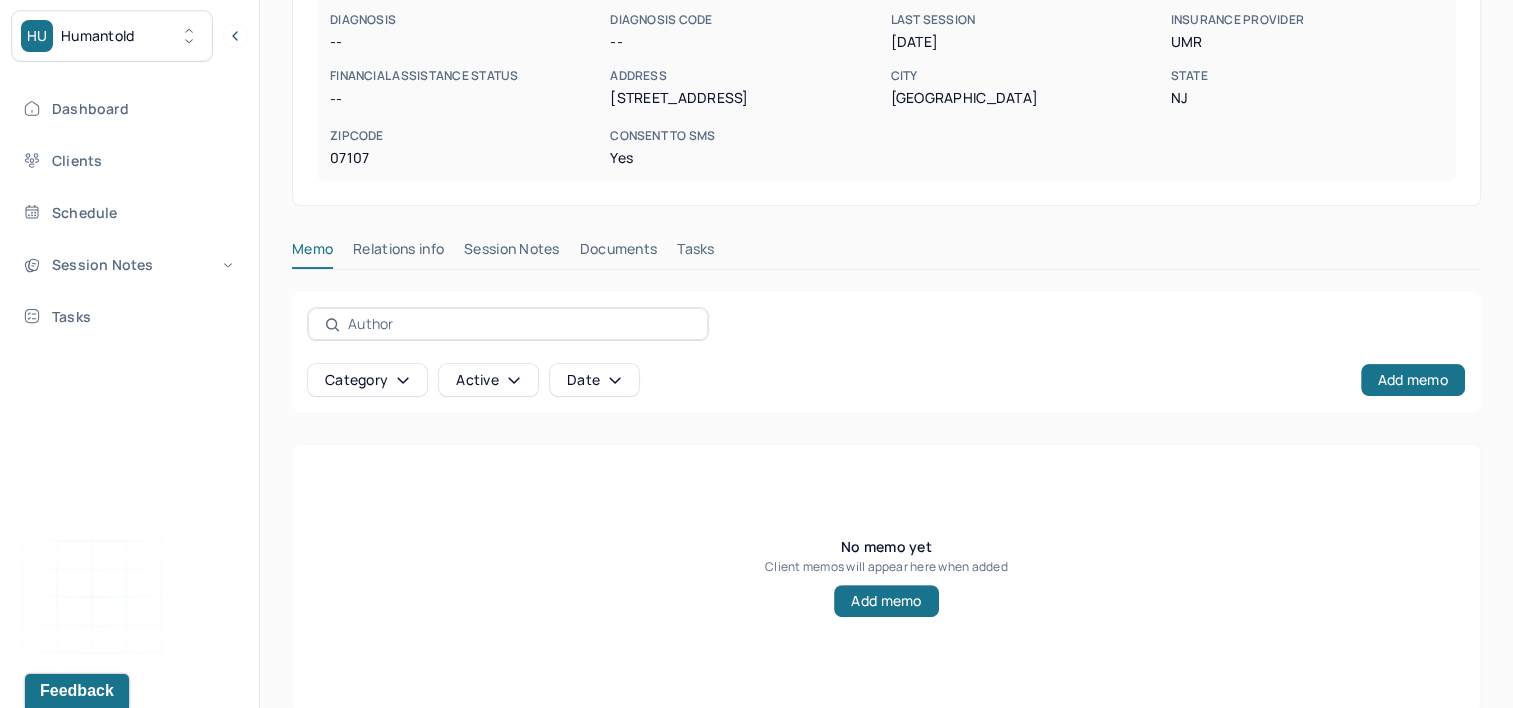 click on "Session Notes" at bounding box center (512, 253) 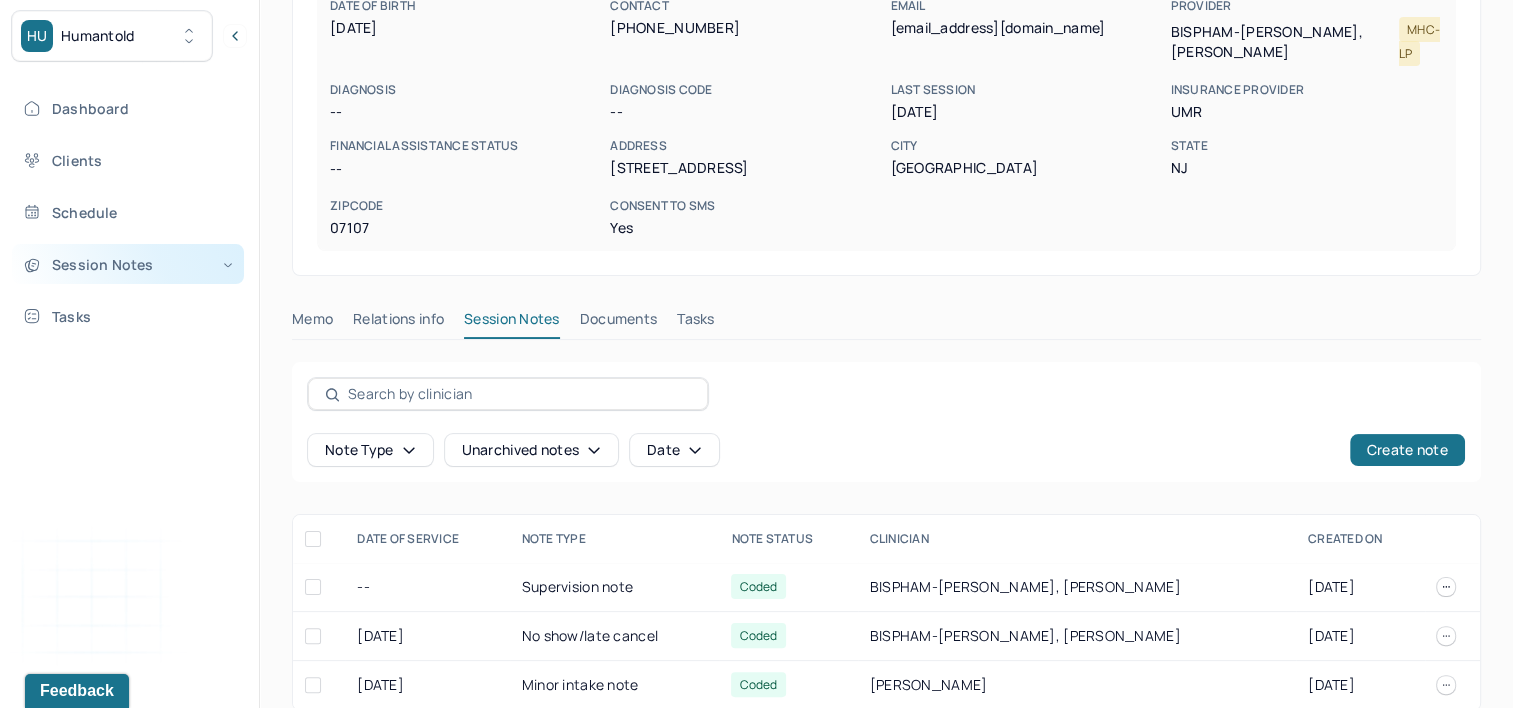 scroll, scrollTop: 121, scrollLeft: 0, axis: vertical 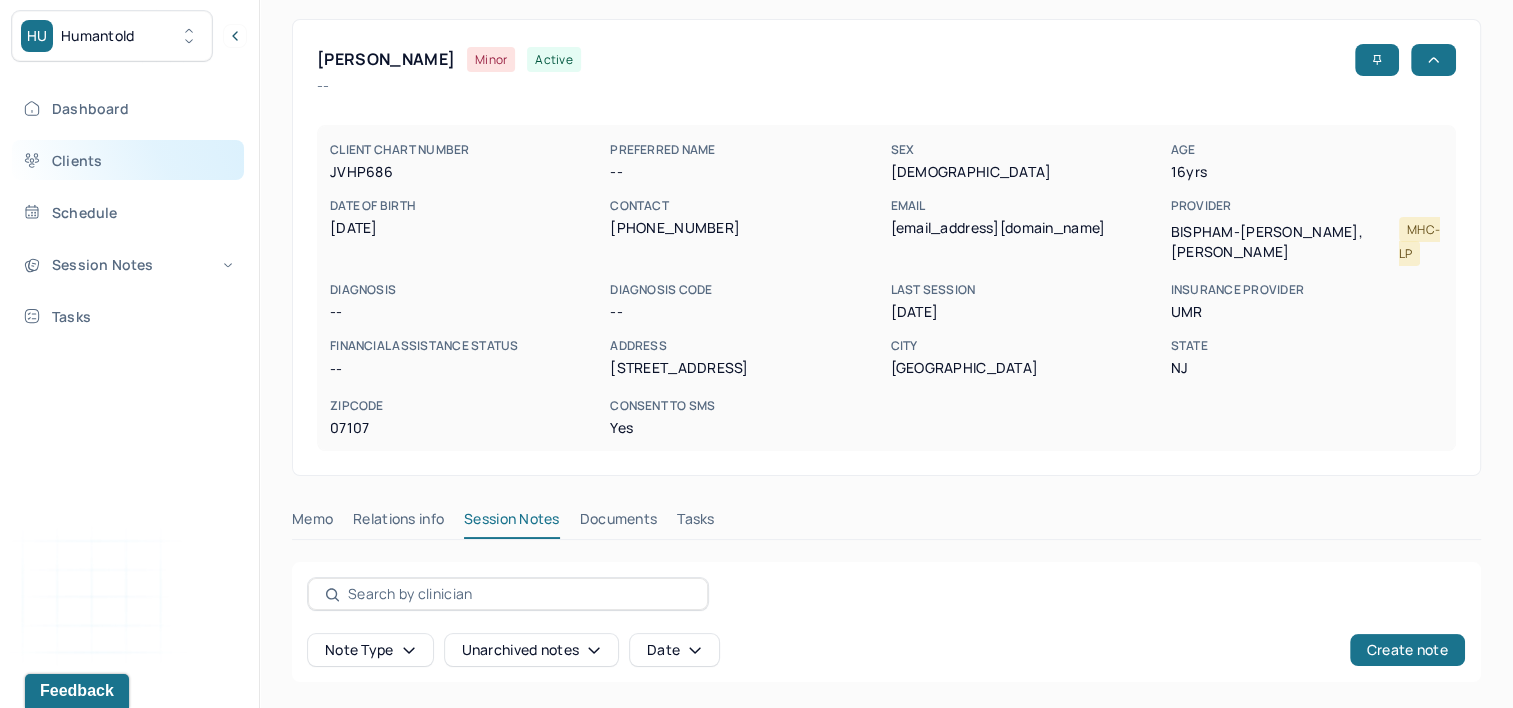 click on "Clients" at bounding box center (128, 160) 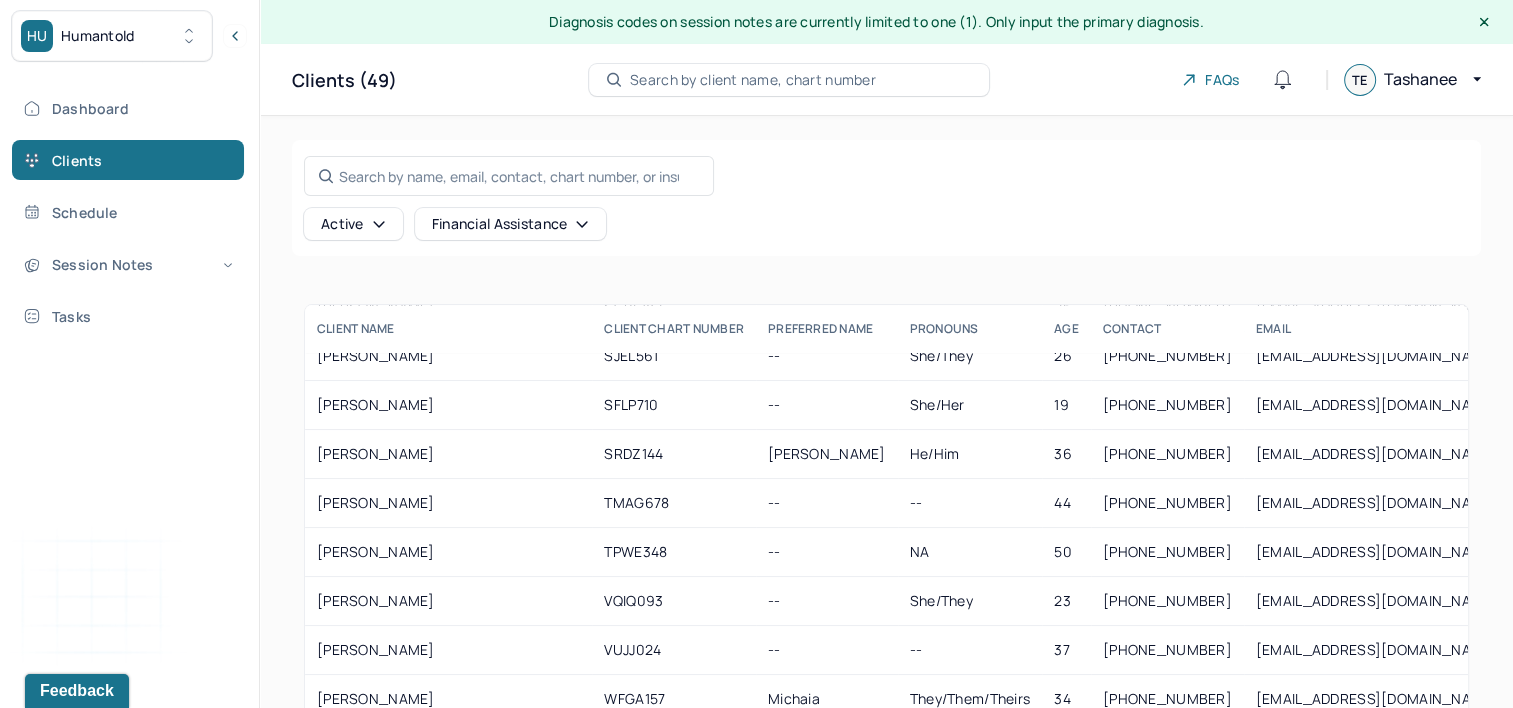 scroll, scrollTop: 1950, scrollLeft: 0, axis: vertical 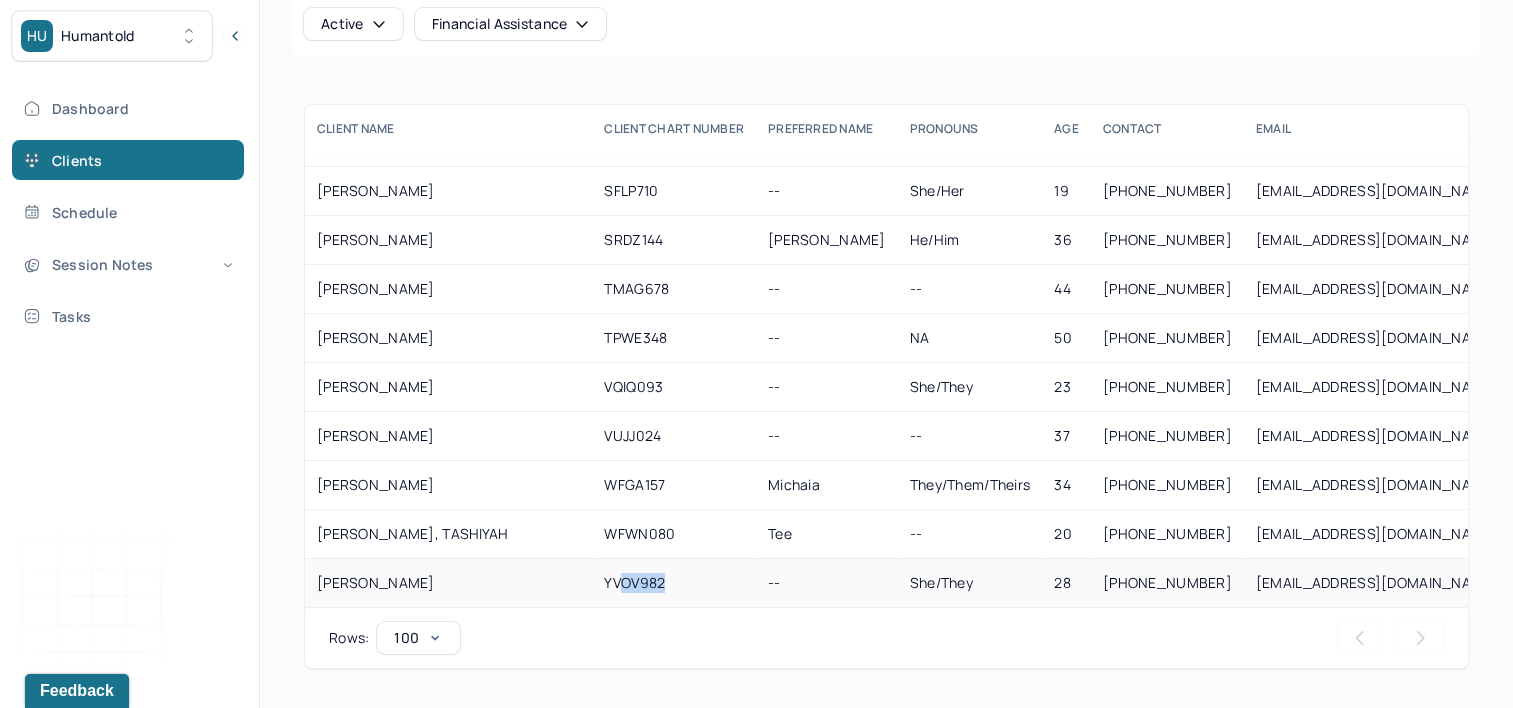 drag, startPoint x: 581, startPoint y: 590, endPoint x: 681, endPoint y: 581, distance: 100.40418 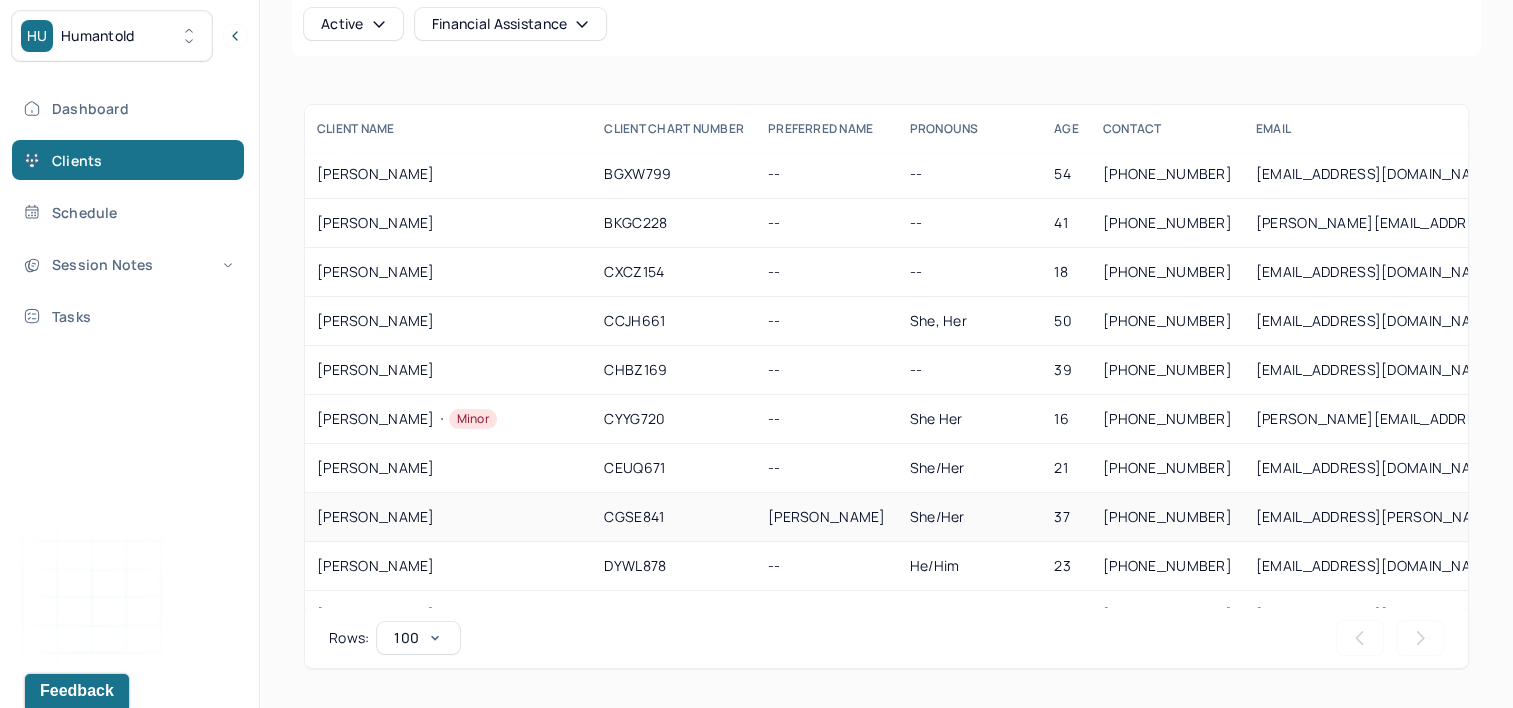 scroll, scrollTop: 0, scrollLeft: 0, axis: both 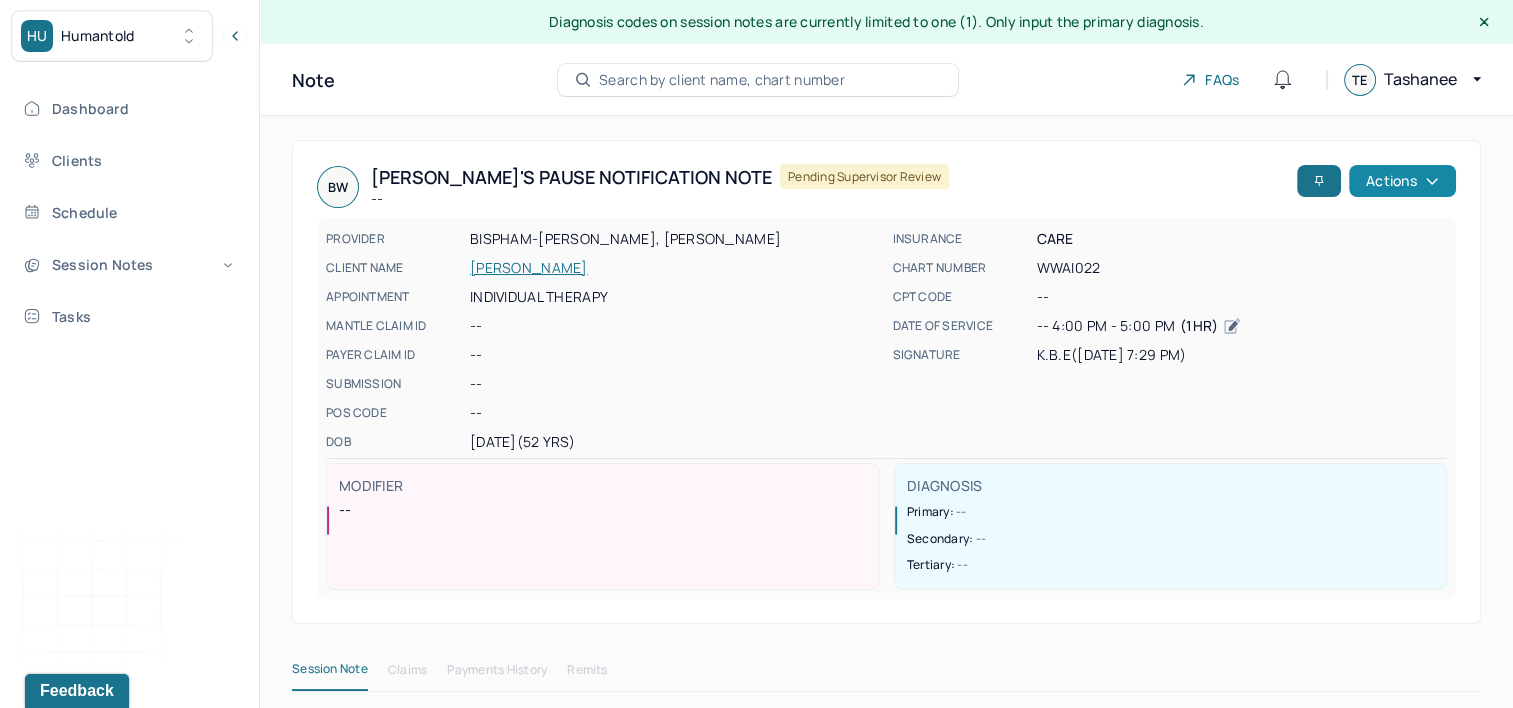 click 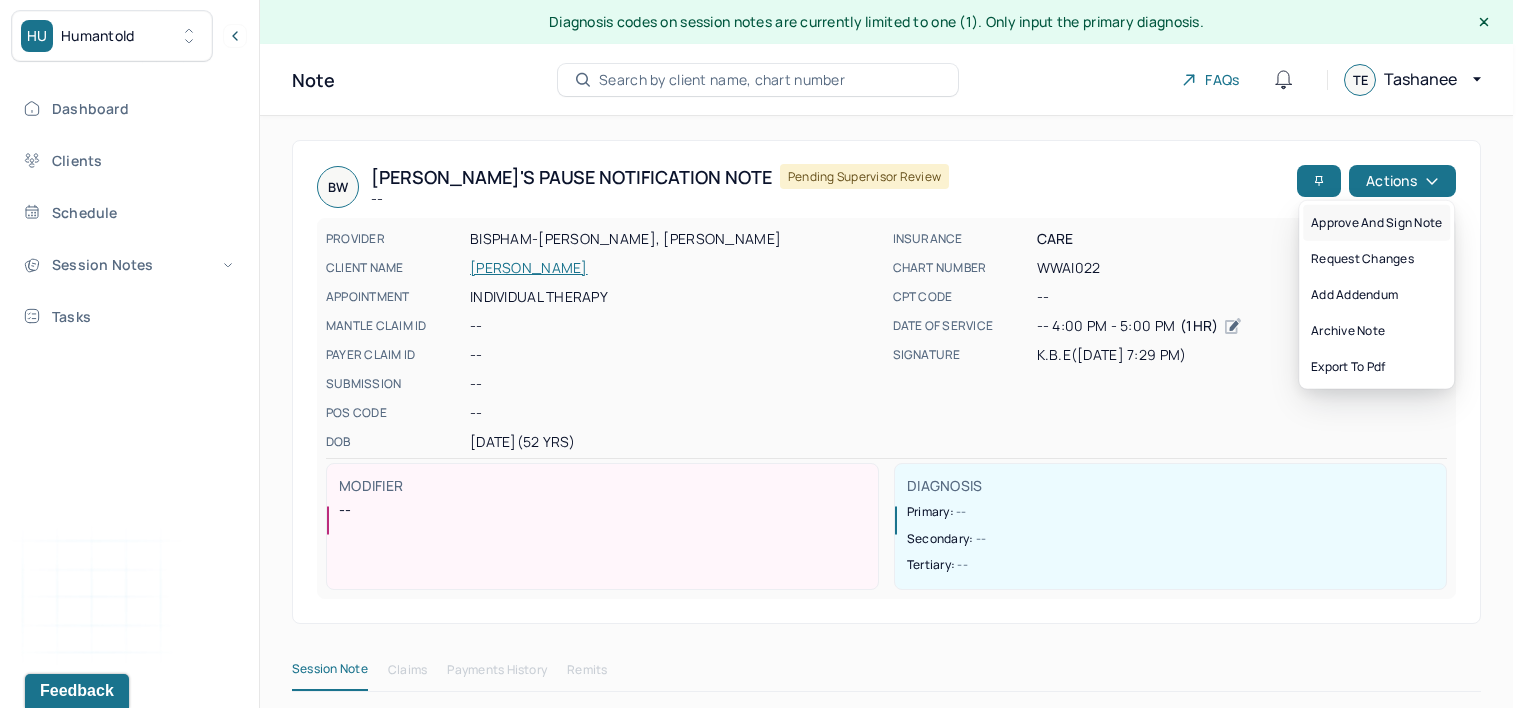 click on "Approve and sign note" at bounding box center (1376, 223) 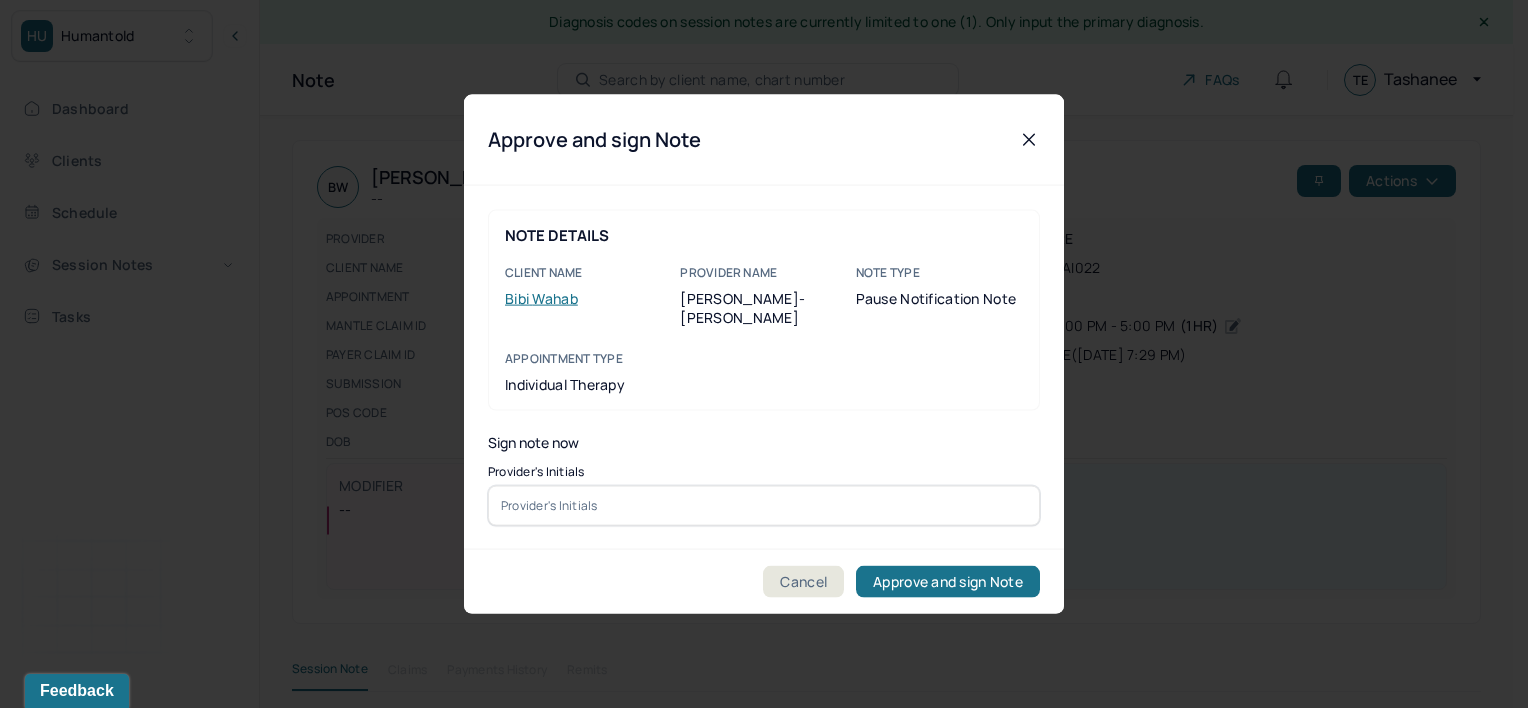click at bounding box center (764, 505) 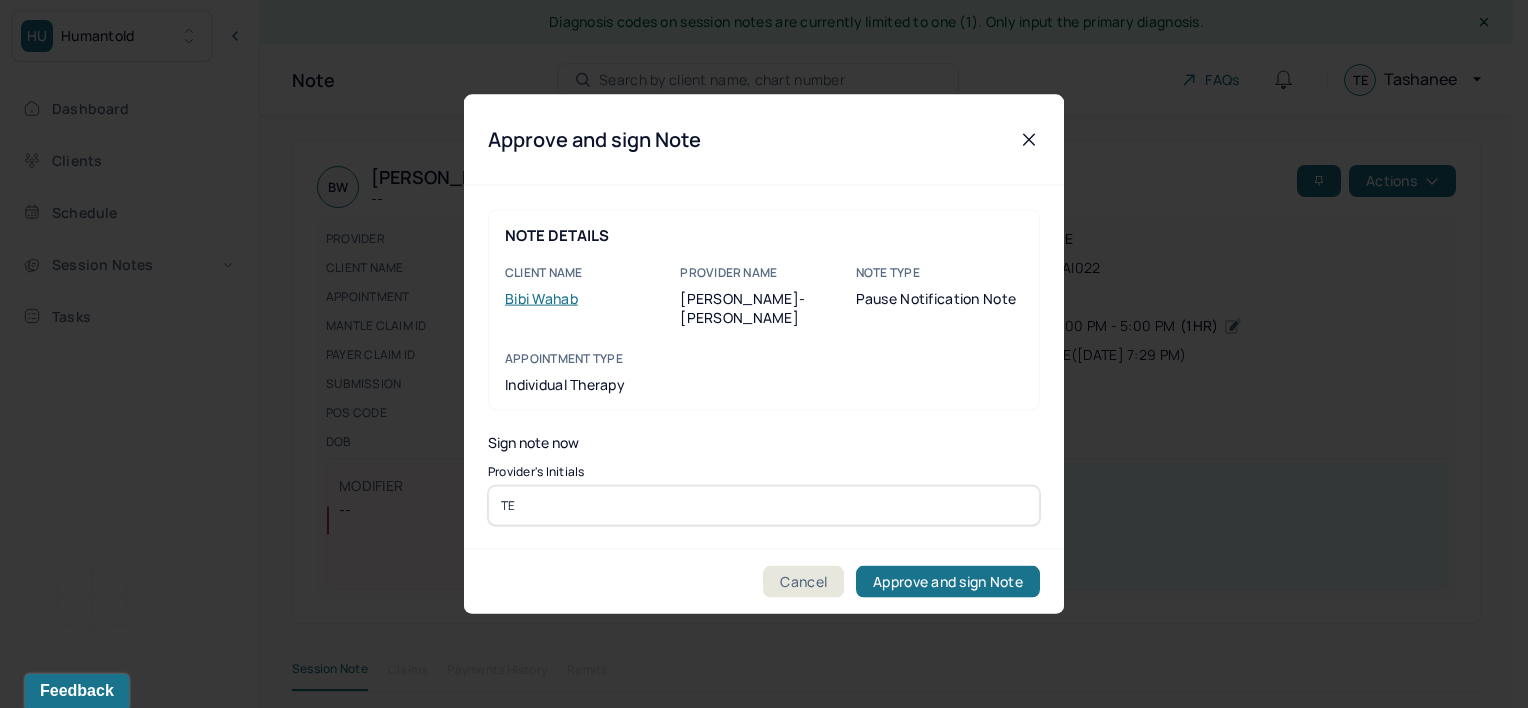 type on "TE" 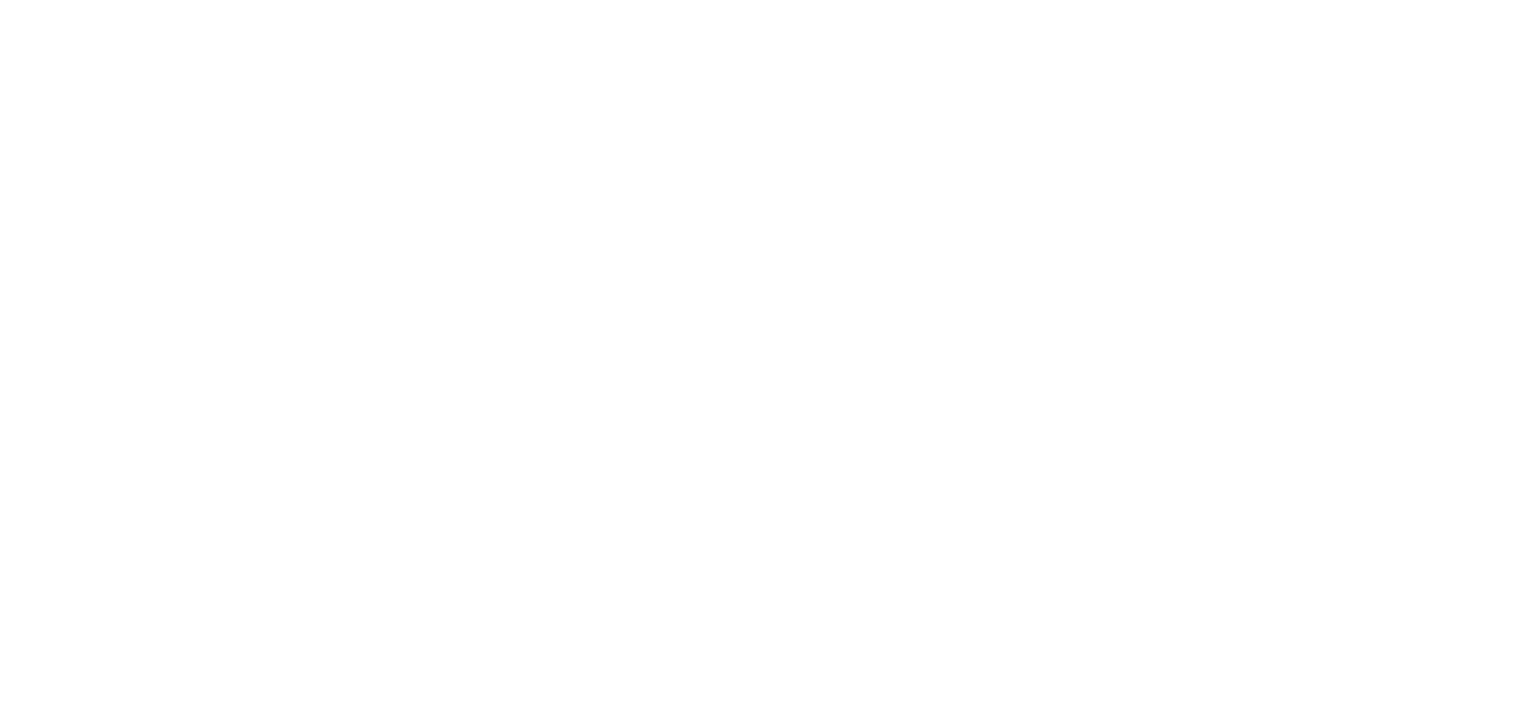 scroll, scrollTop: 0, scrollLeft: 0, axis: both 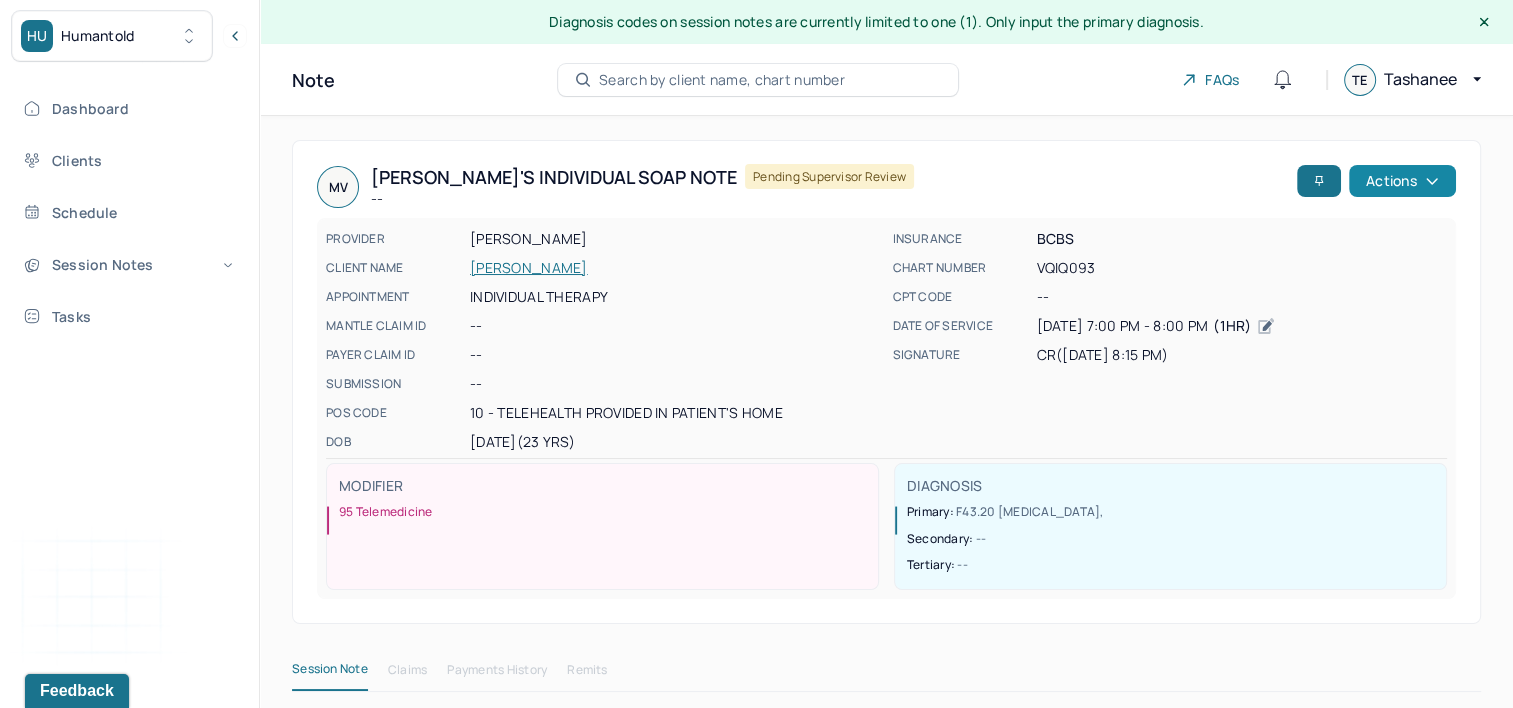 click on "Actions" at bounding box center [1402, 181] 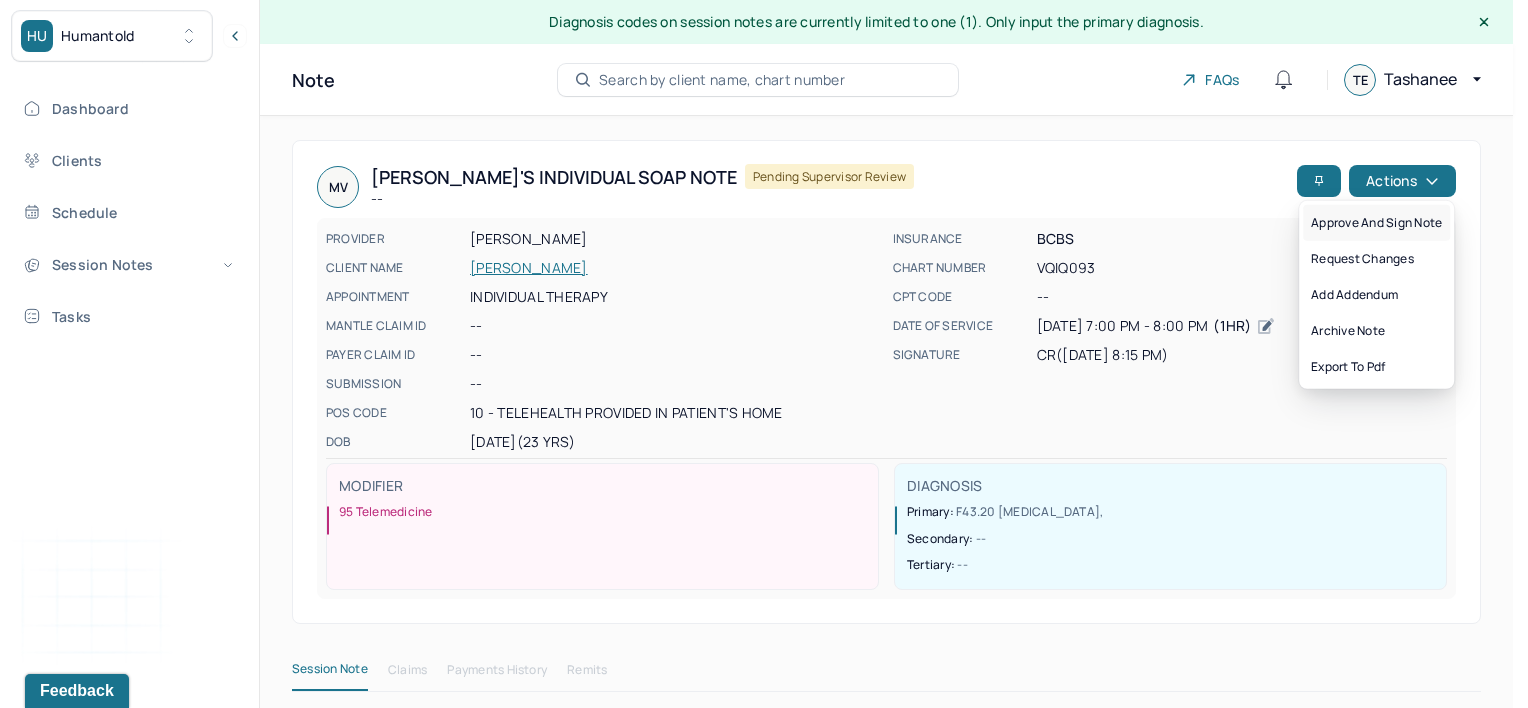 click on "Approve and sign note" at bounding box center [1376, 223] 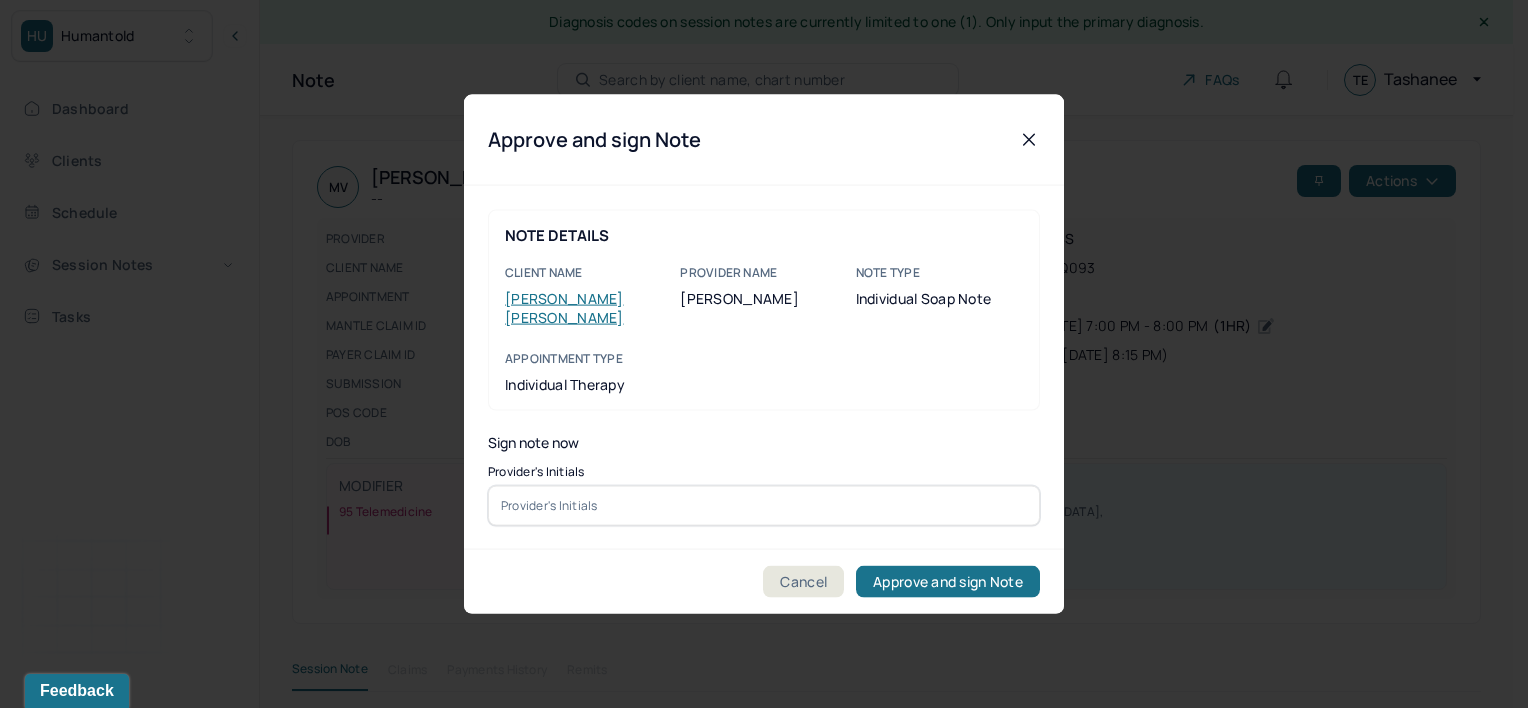 click at bounding box center (764, 505) 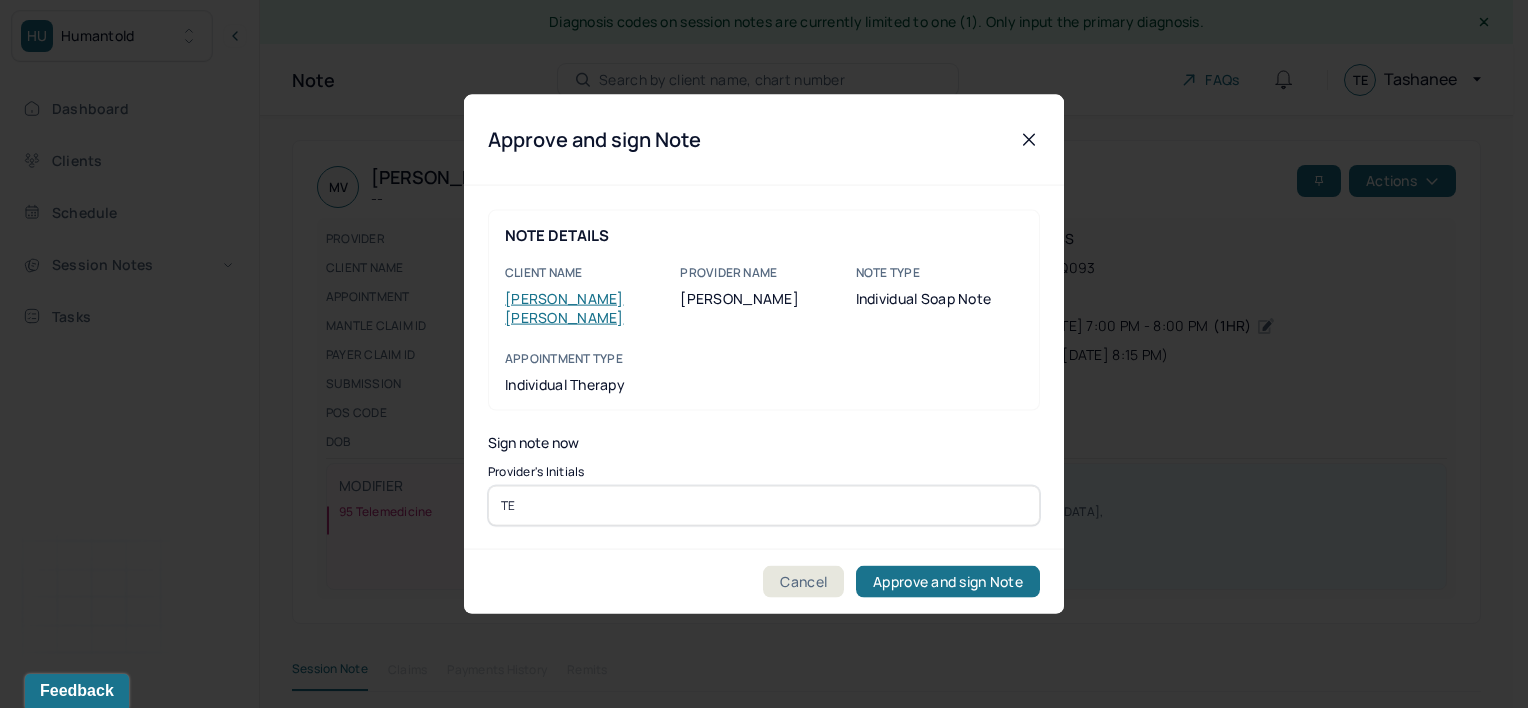 type on "TE" 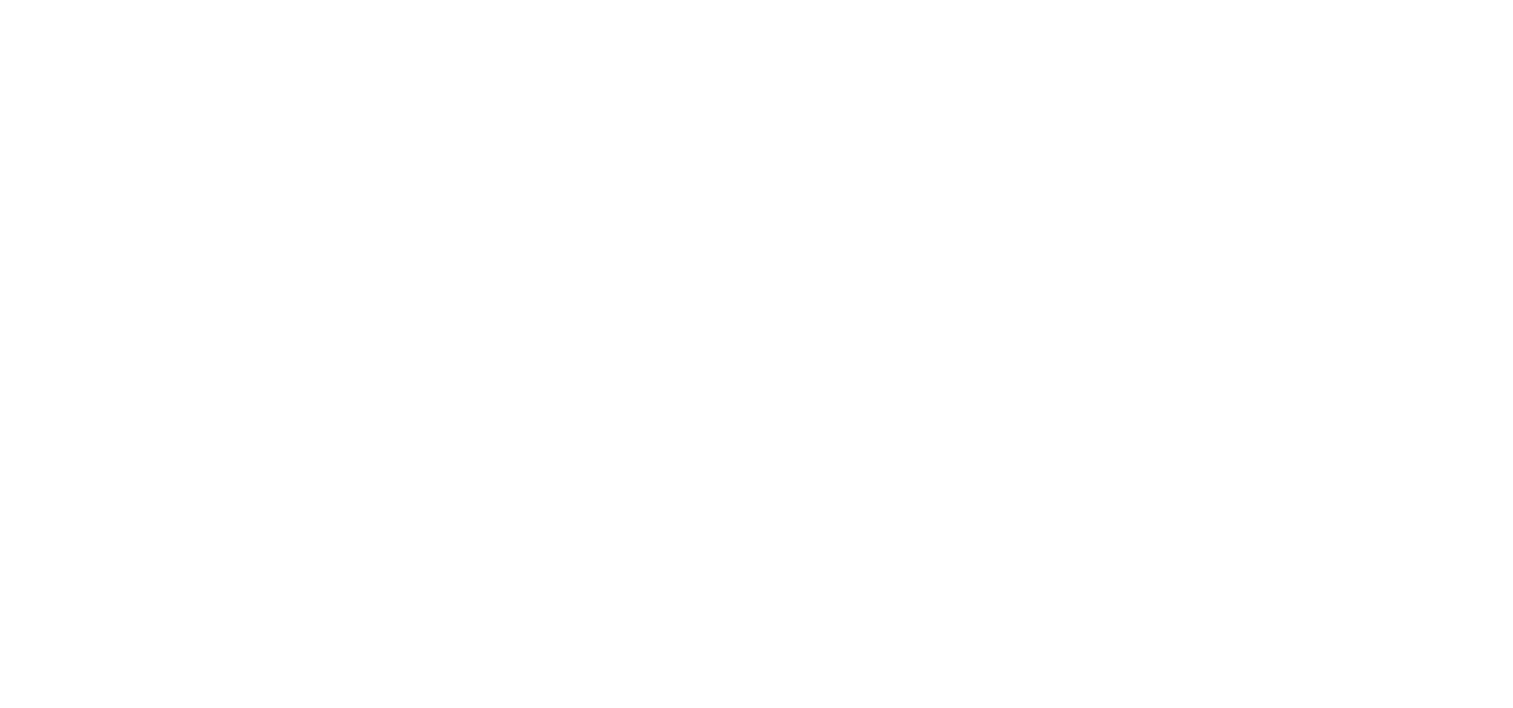 scroll, scrollTop: 0, scrollLeft: 0, axis: both 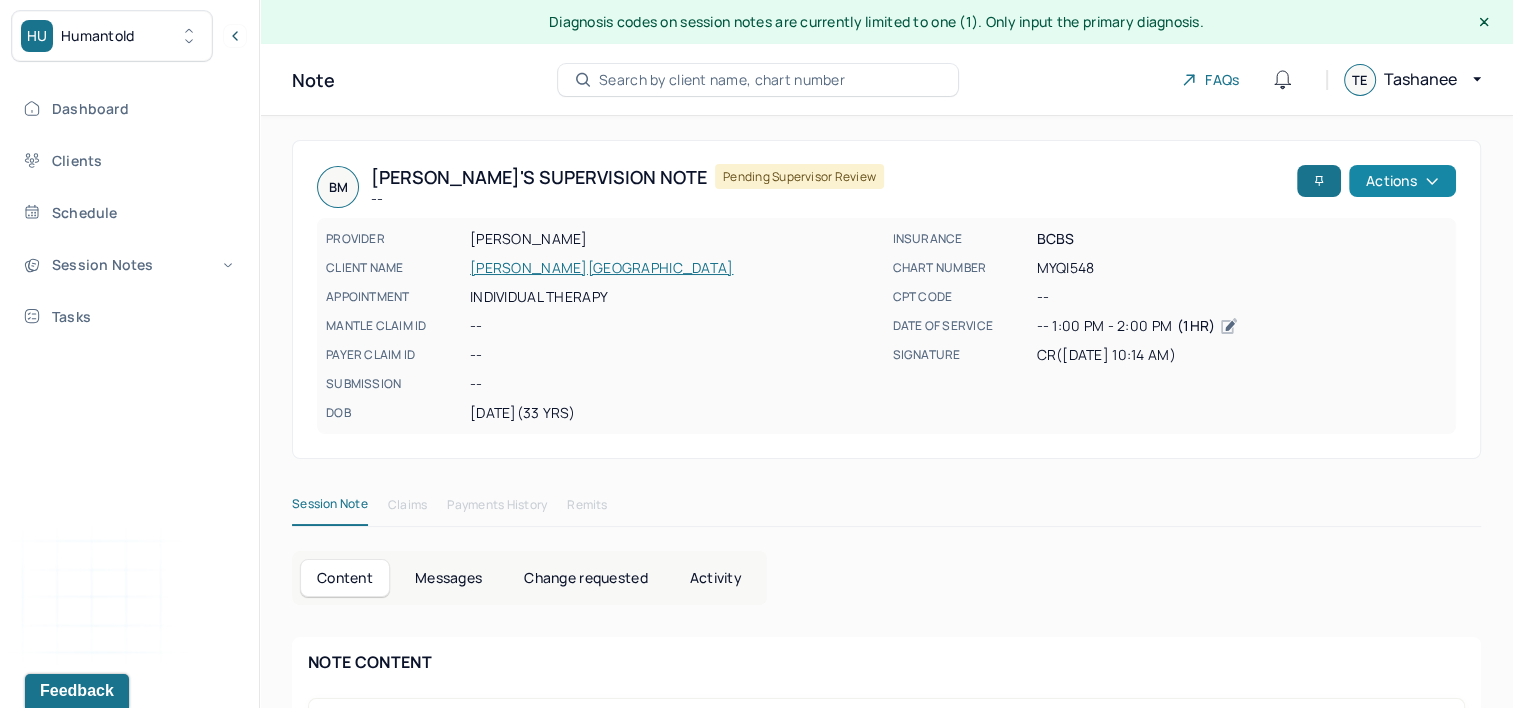 click on "Actions" at bounding box center (1402, 181) 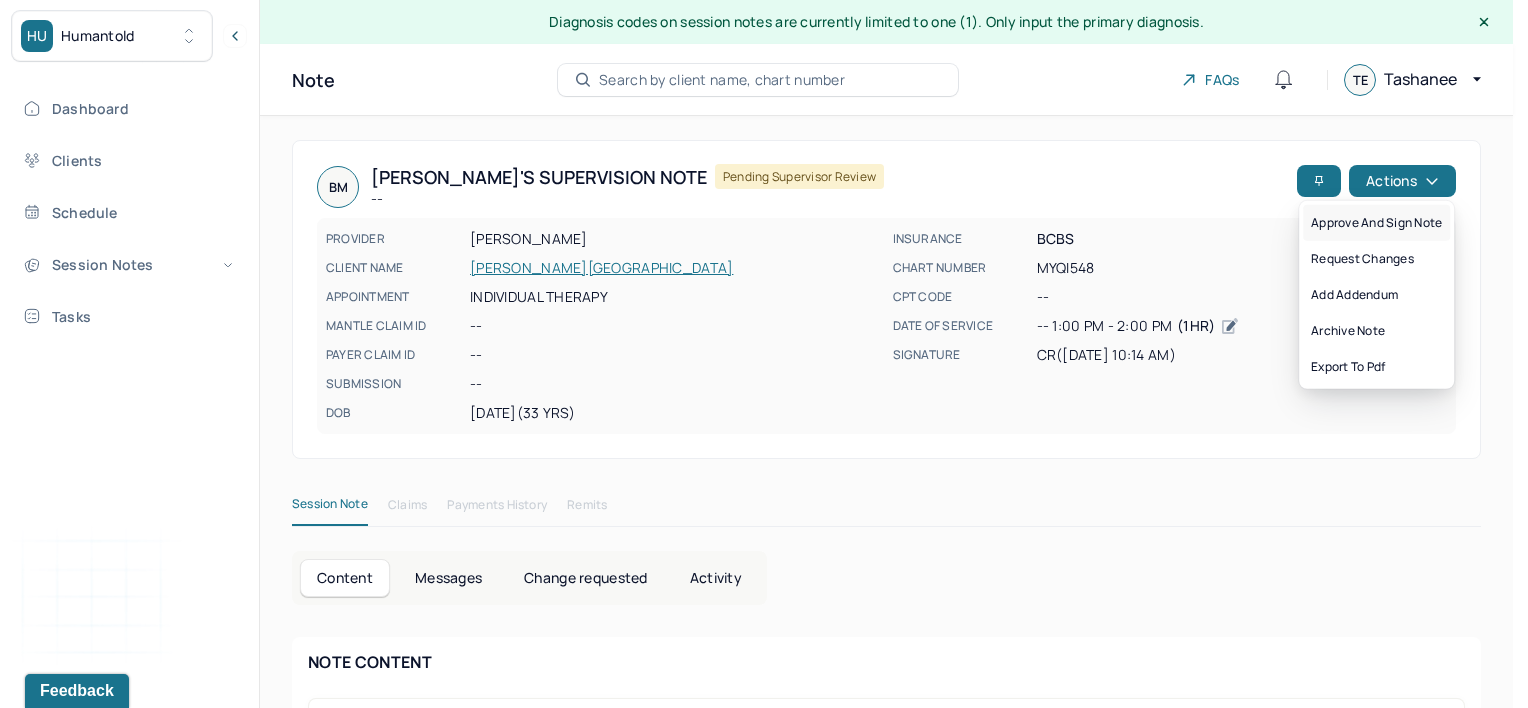 click on "Approve and sign note" at bounding box center [1376, 223] 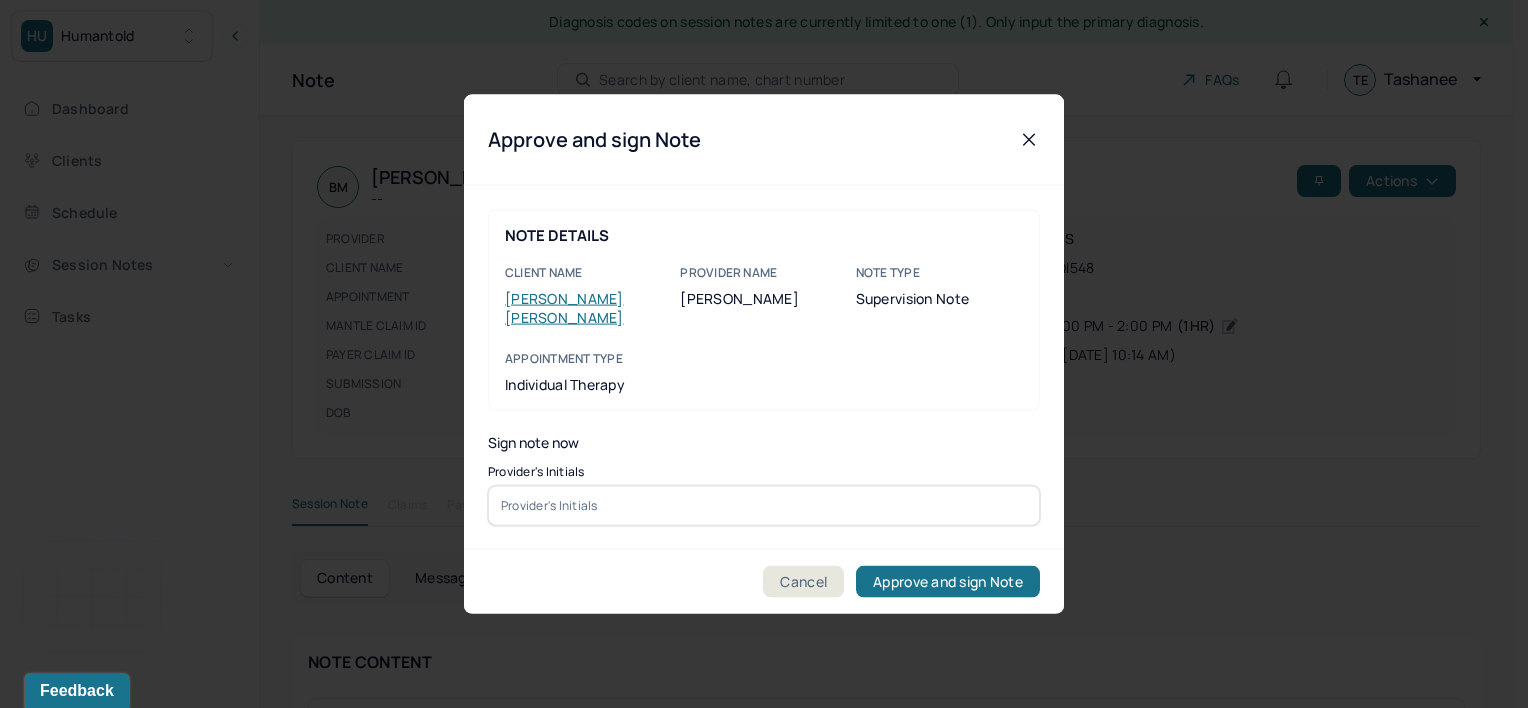 click at bounding box center [764, 505] 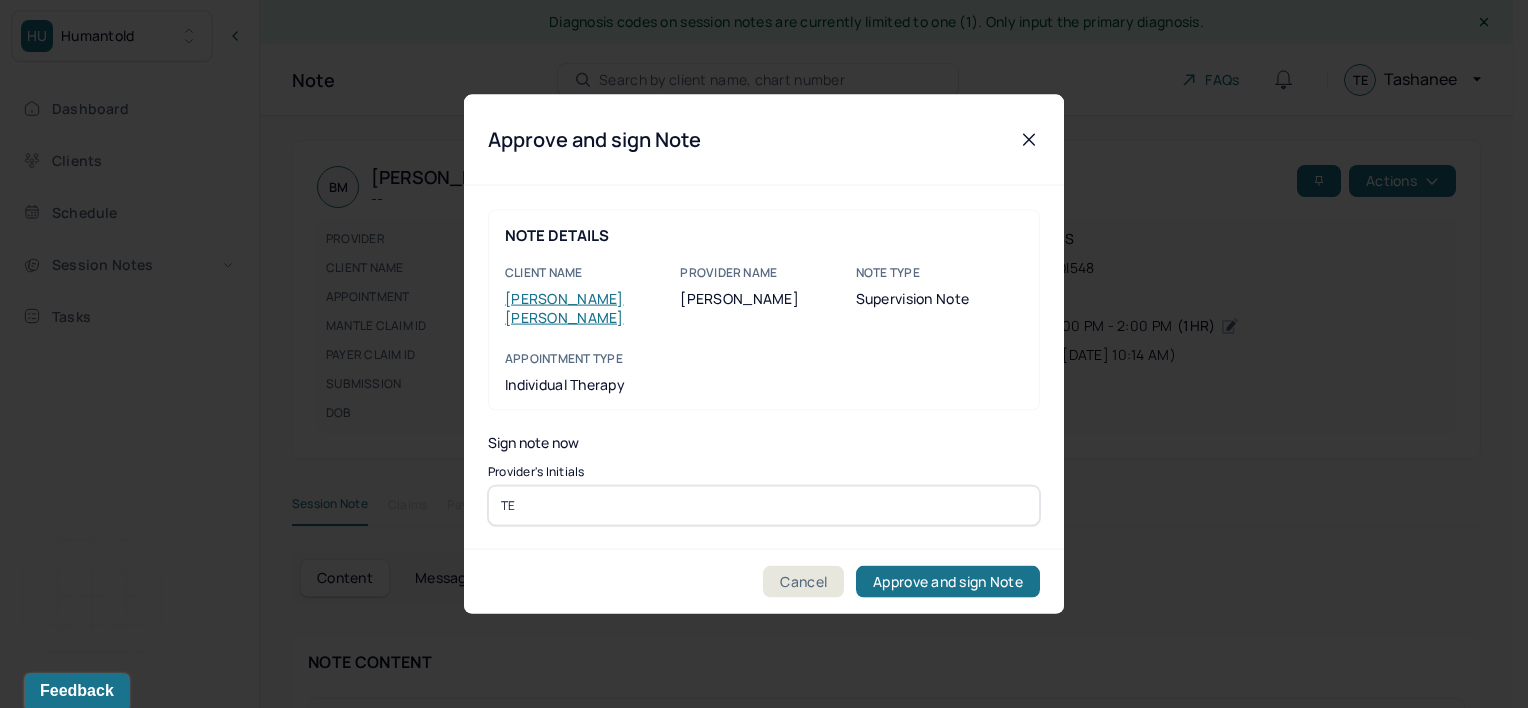type on "TE" 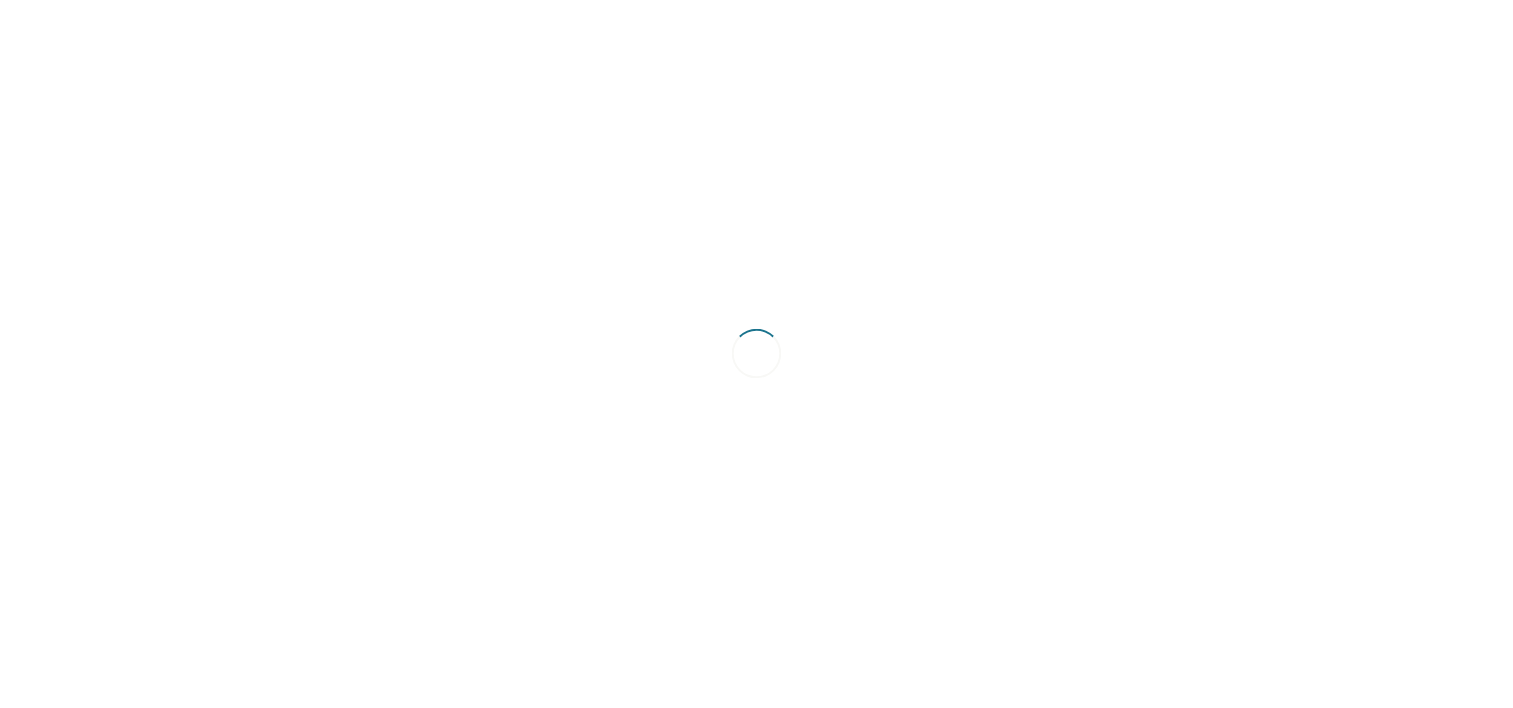scroll, scrollTop: 0, scrollLeft: 0, axis: both 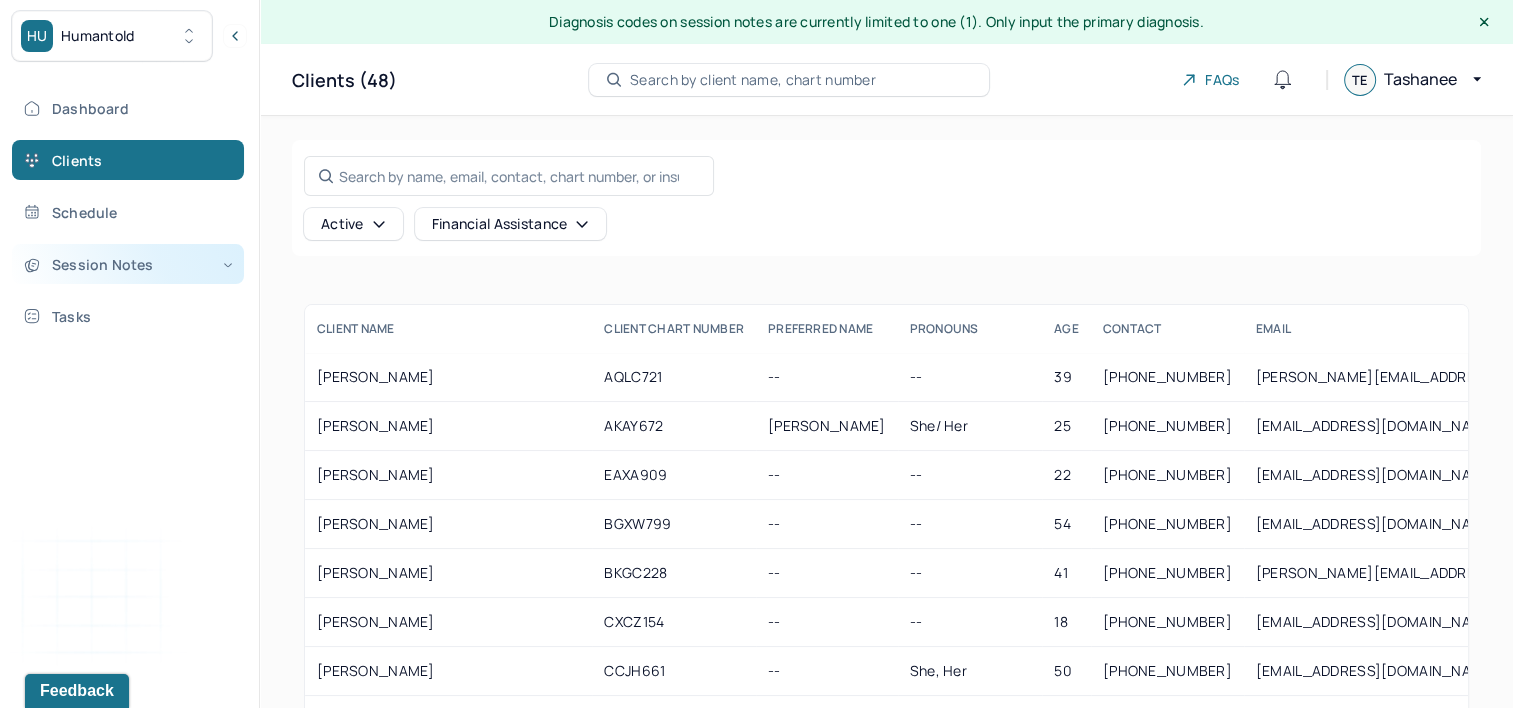 click on "Session Notes" at bounding box center [128, 264] 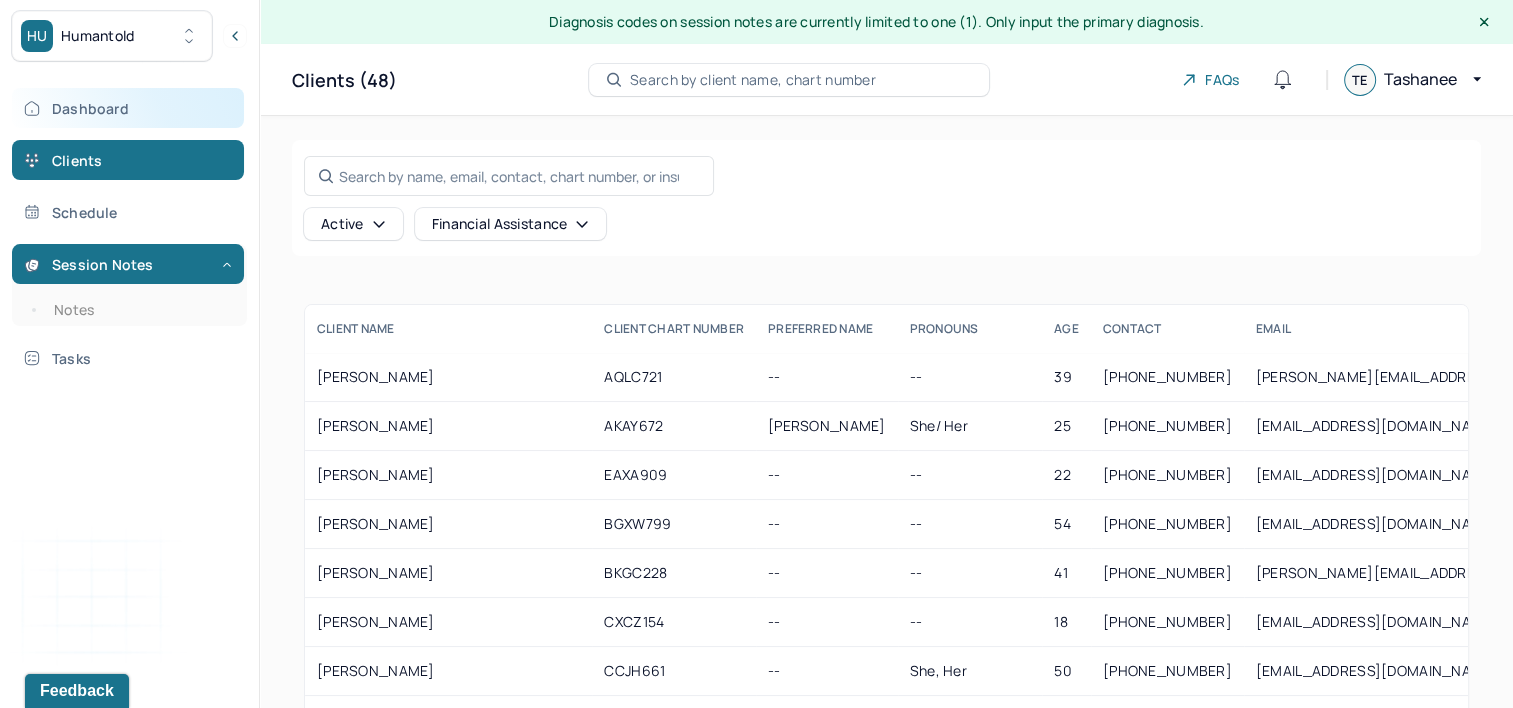 click on "Dashboard" at bounding box center (128, 108) 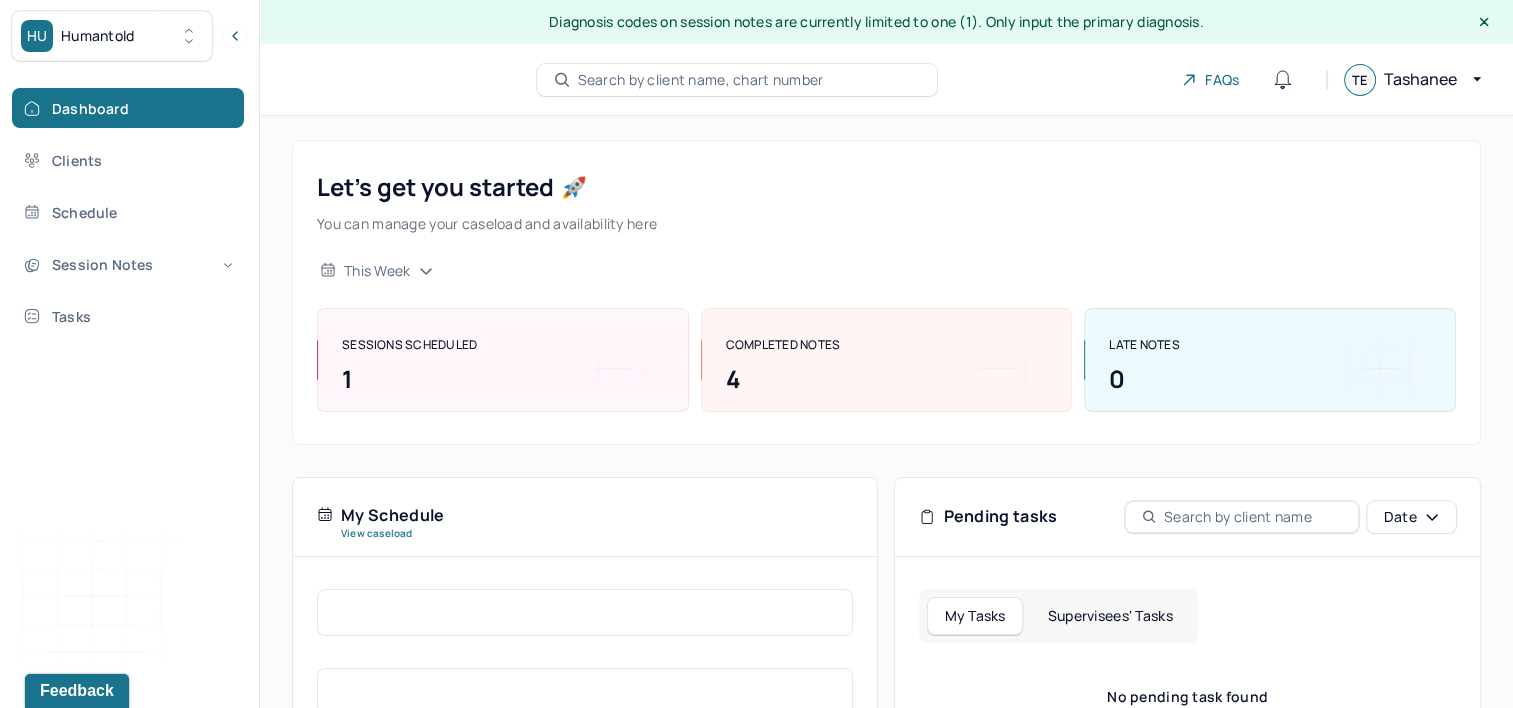 click on "Search by client name, chart number" at bounding box center [737, 80] 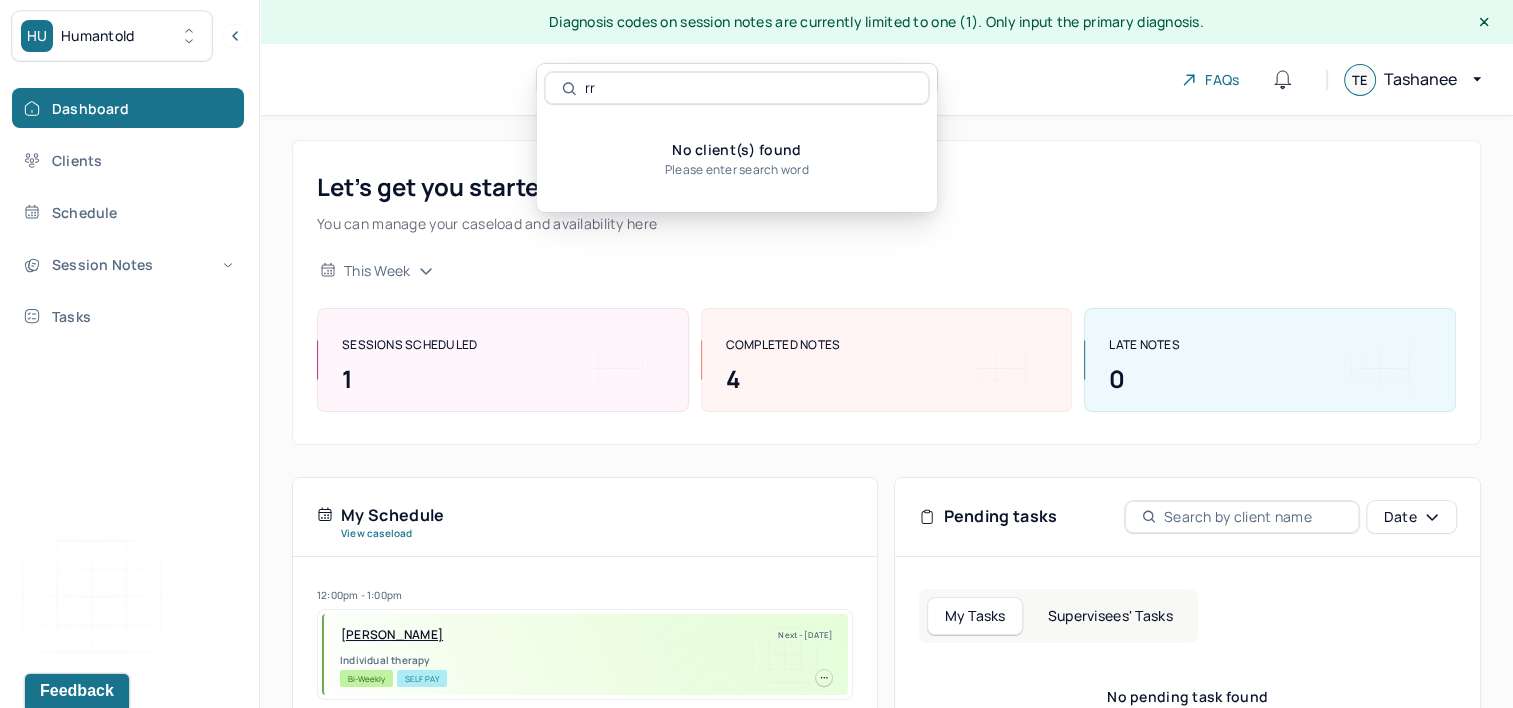 type on "r" 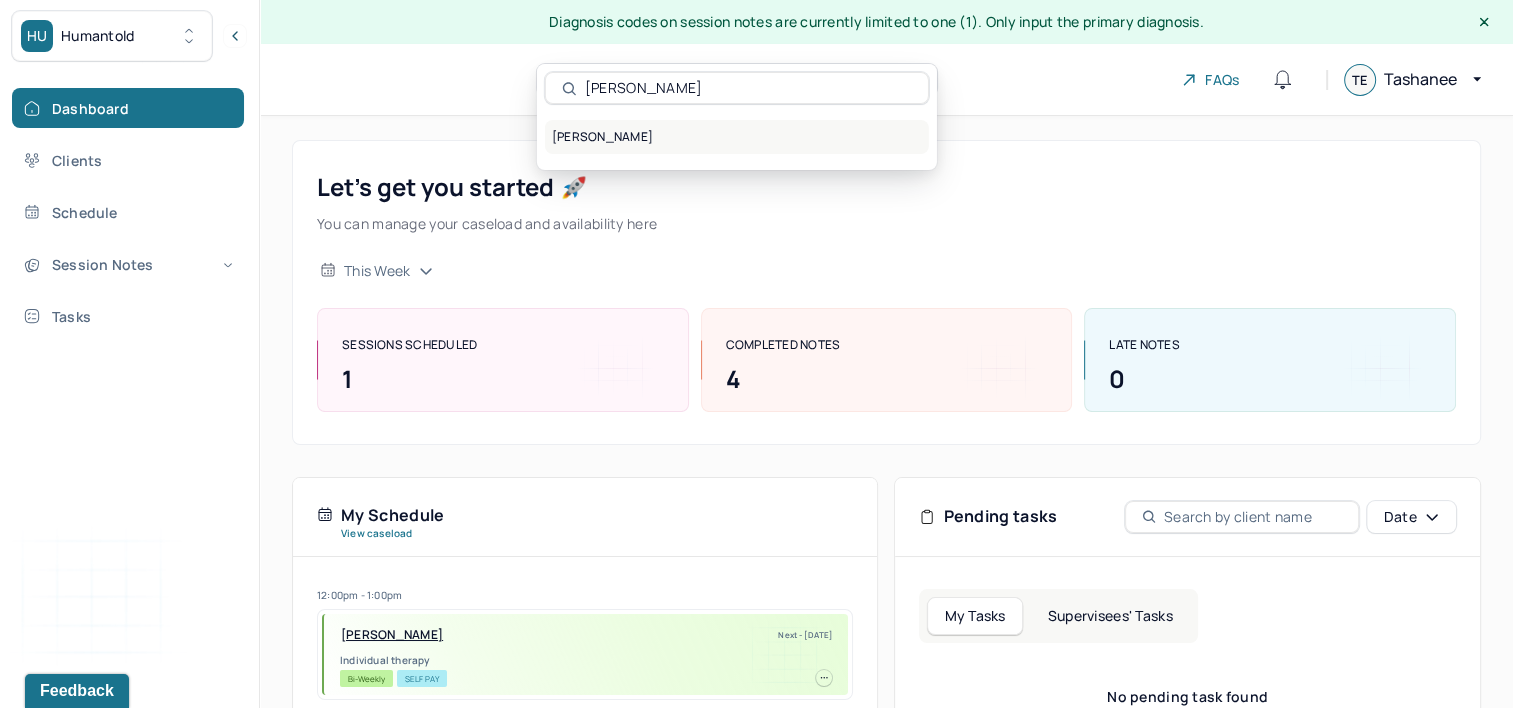 type on "[PERSON_NAME]" 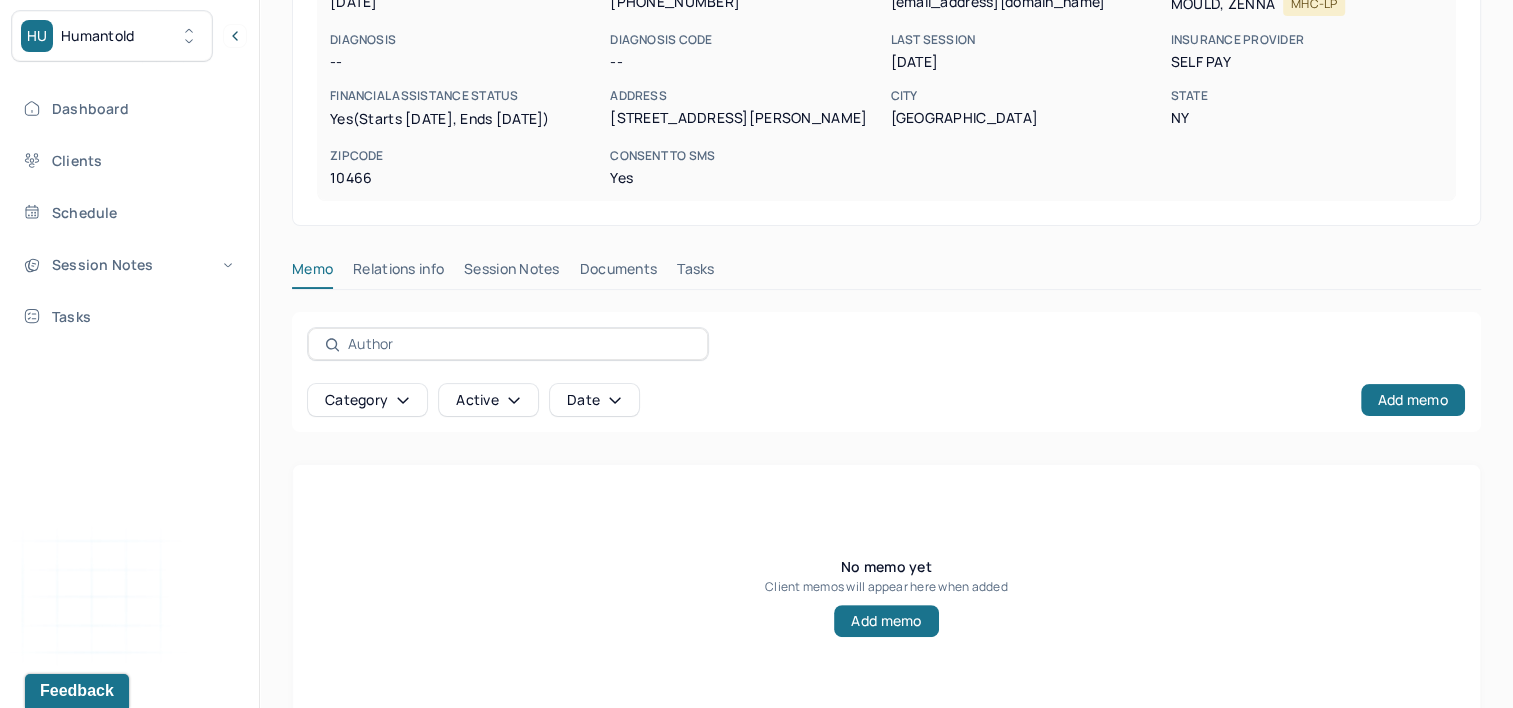 scroll, scrollTop: 415, scrollLeft: 0, axis: vertical 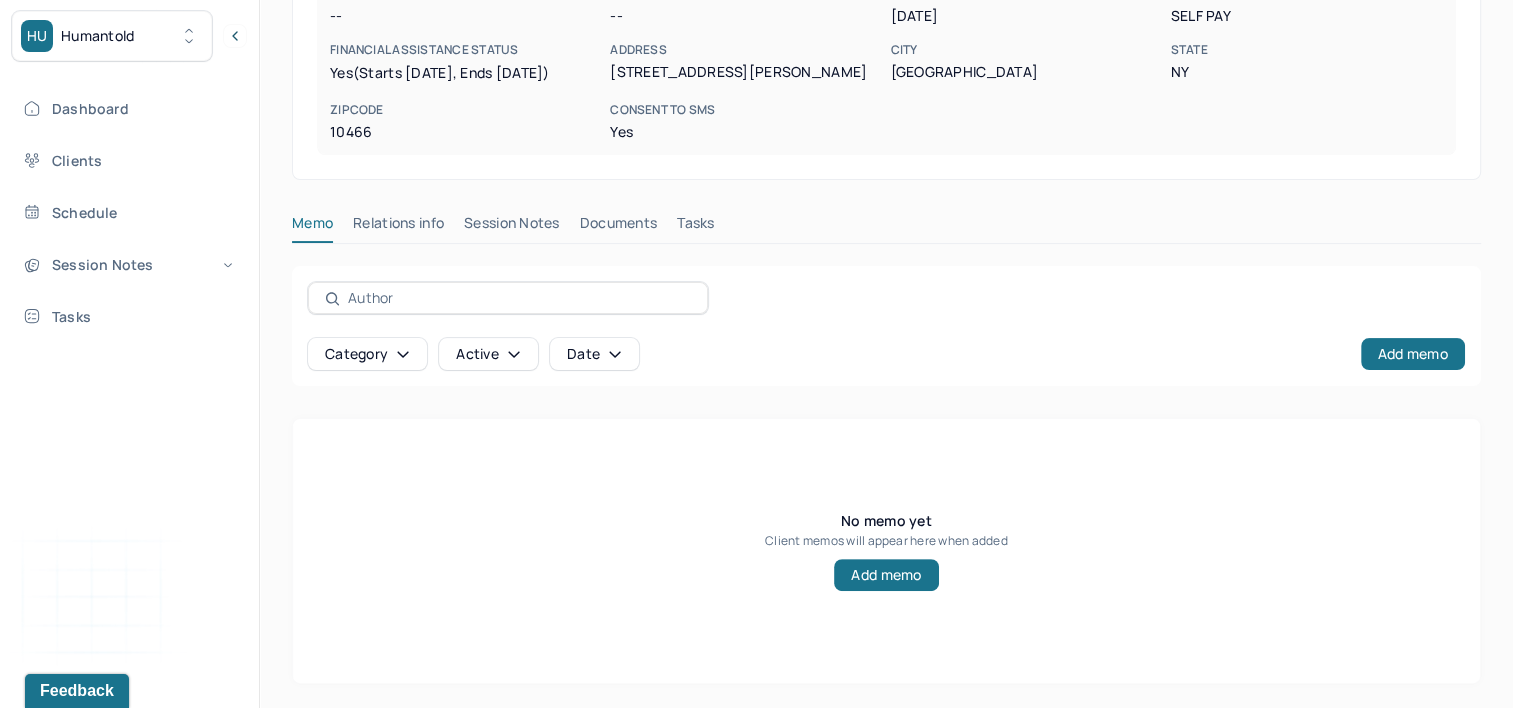 click on "Session Notes" at bounding box center (512, 227) 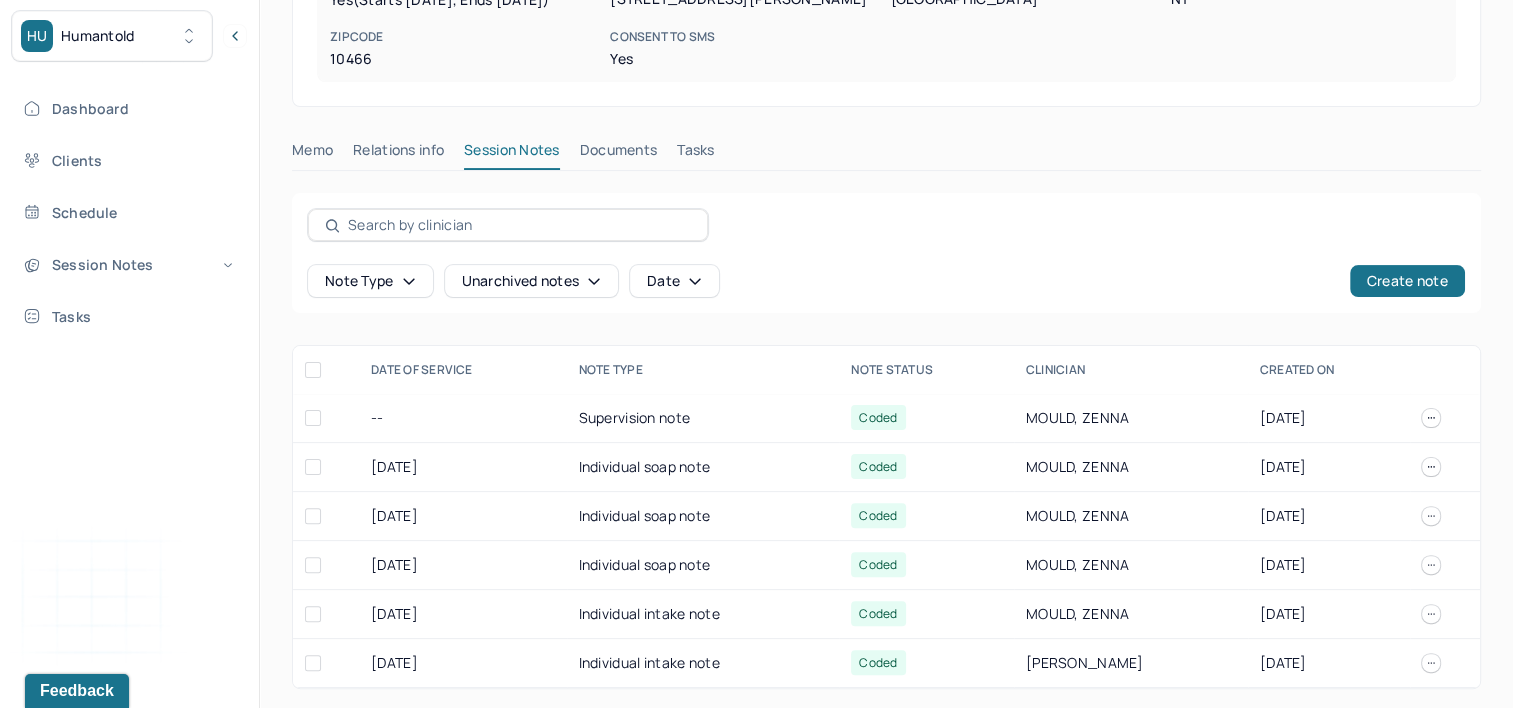 scroll, scrollTop: 492, scrollLeft: 0, axis: vertical 